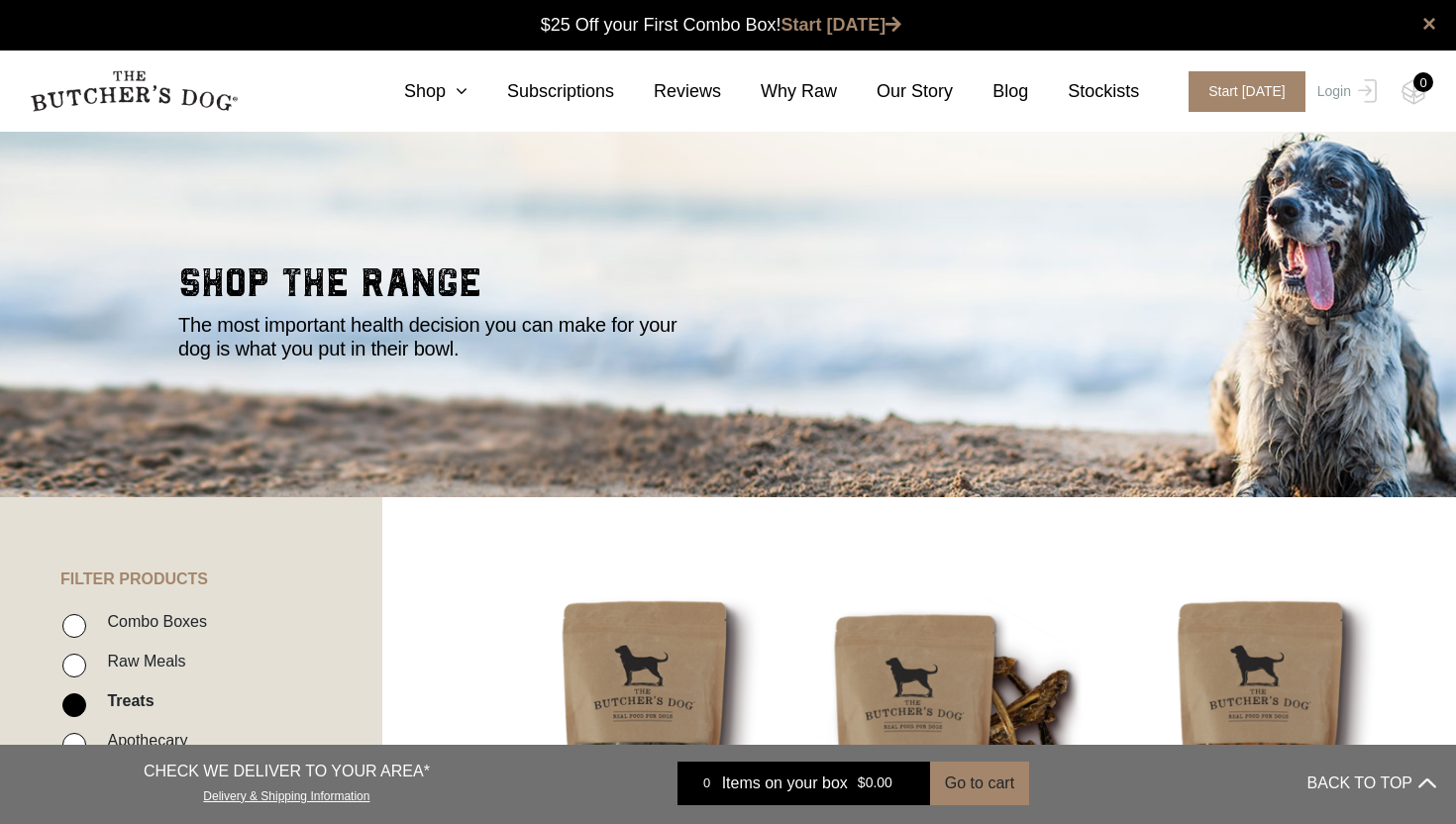 scroll, scrollTop: 1, scrollLeft: 0, axis: vertical 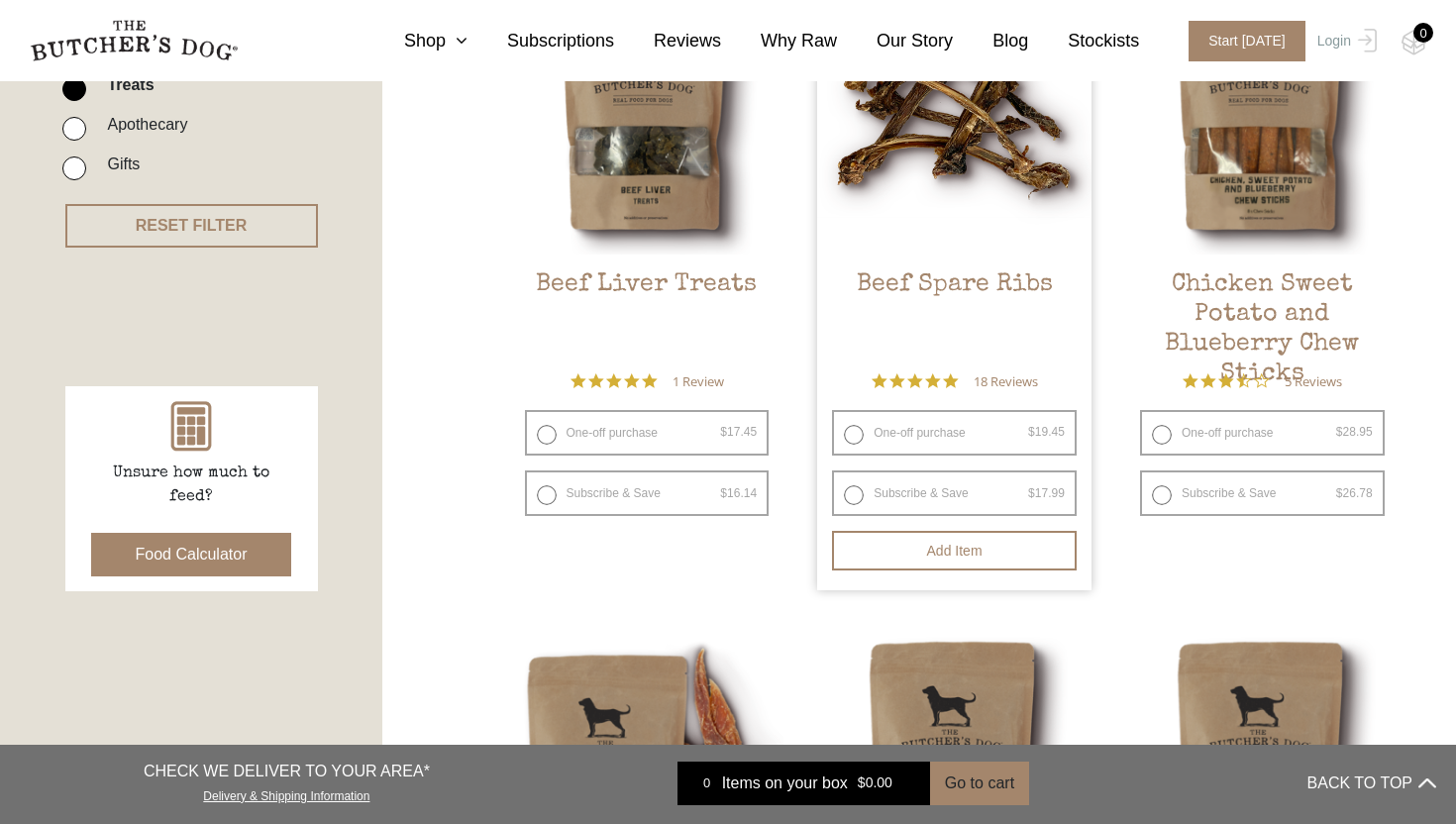 click on "Subscribe &
Save $ 19.45   Original price was: $19.45. $ 17.99 Current price is: $17.99.    / week" at bounding box center (954, 493) 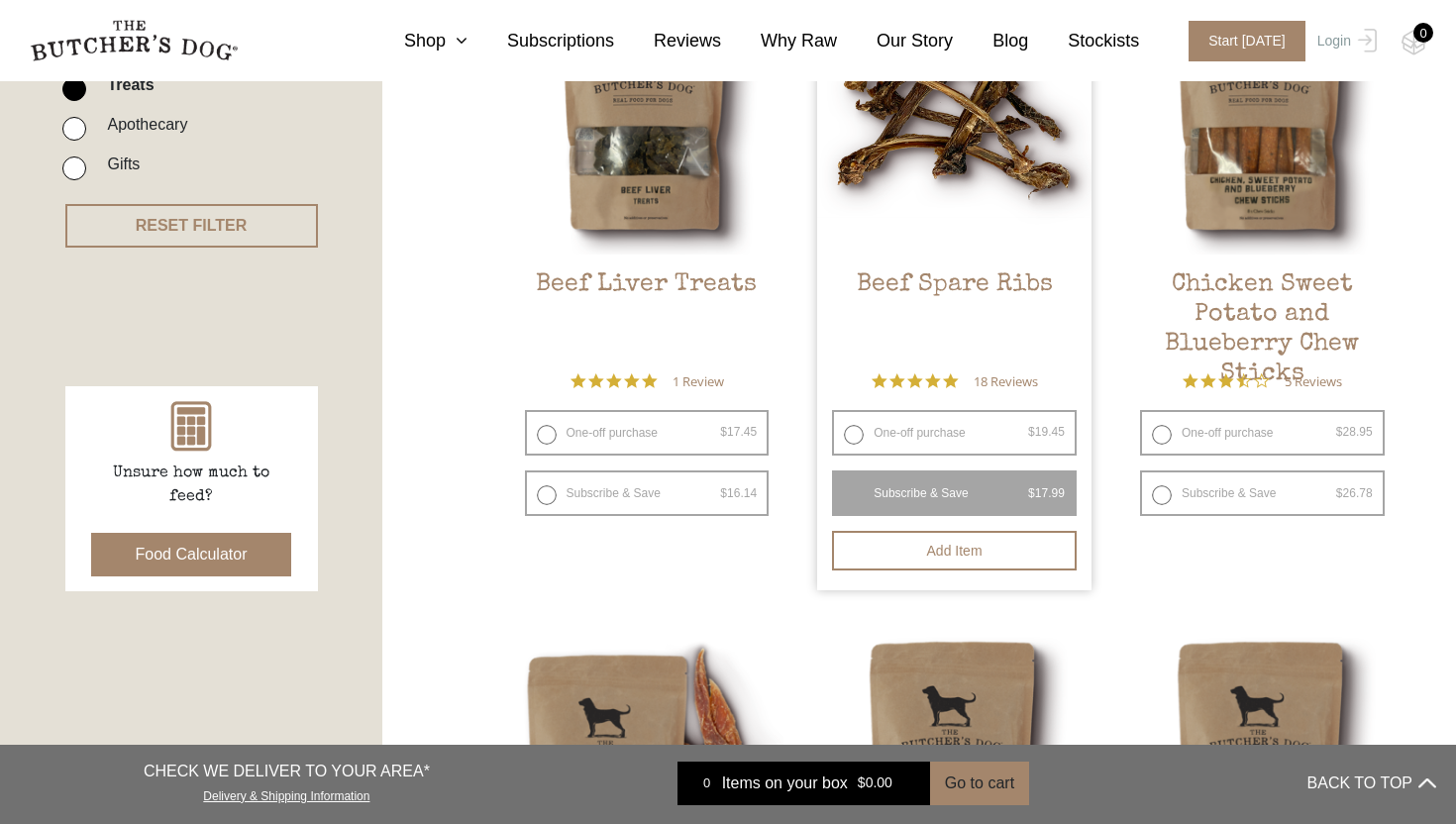 select on "6_week" 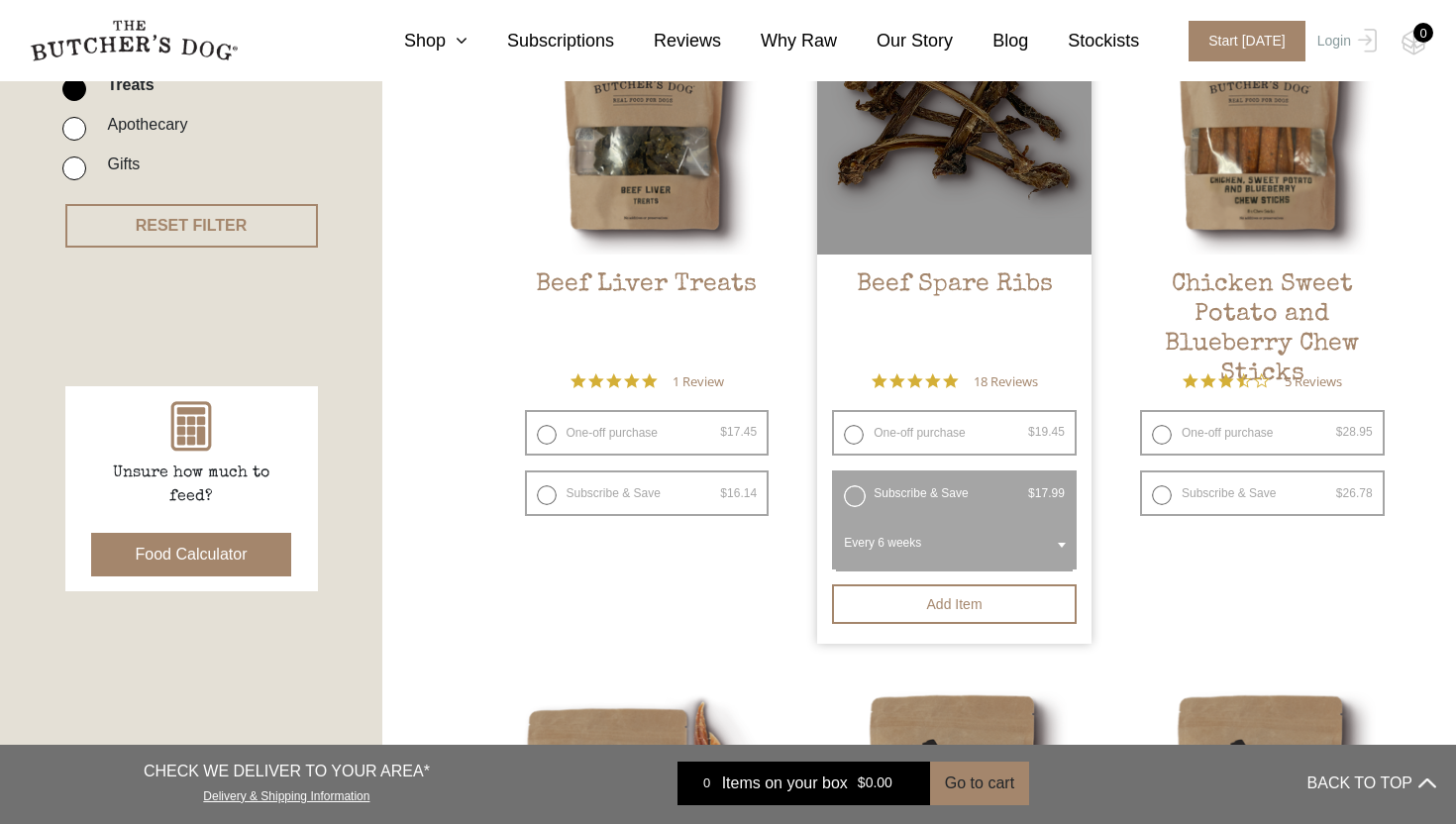 click on "Every 6 weeks" at bounding box center [954, 546] 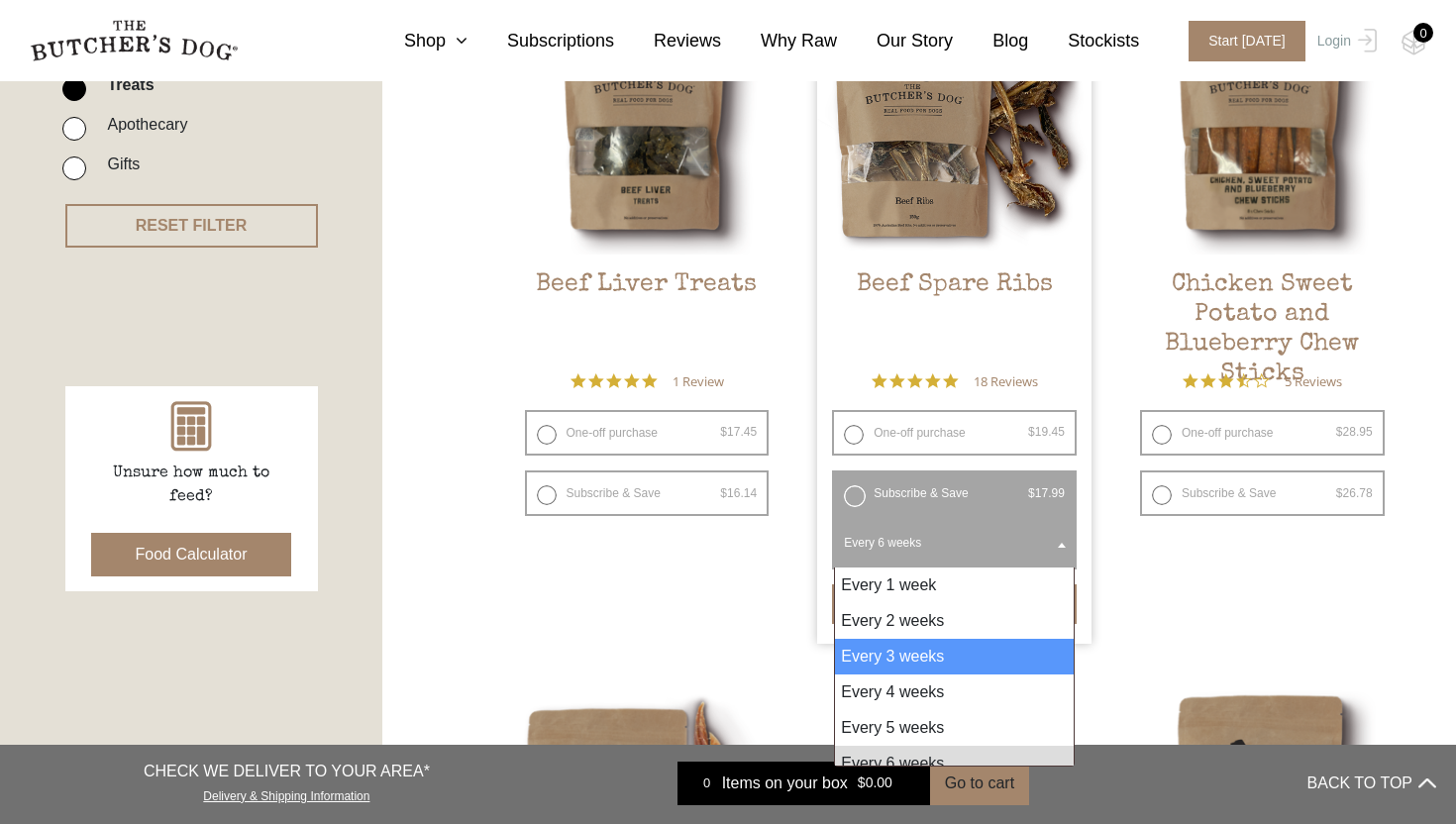 scroll, scrollTop: 16, scrollLeft: 0, axis: vertical 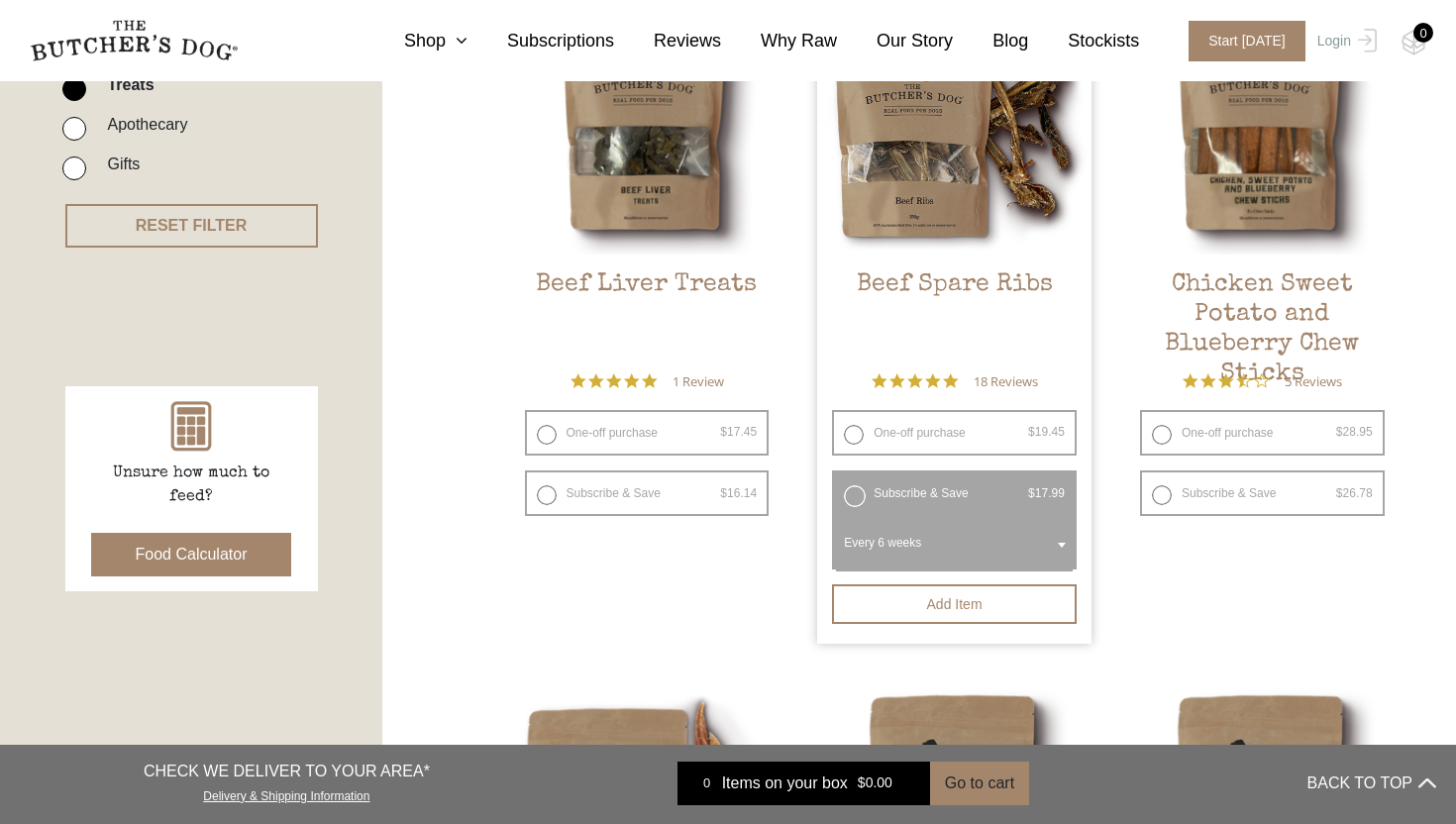 click on "Beef Liver Treats
$ 17.45   —  or subscribe and save    7.5%
5.0 star rating      1 Review
One-off purchase  $ 17.45   —  or subscribe and save    7.5%
Subscribe &
Save $ 17.45   Original price was: $17.45. $ 16.14 Current price is: $16.14.    / week
Every 1 week
Every 2 weeks Every 3 weeks Every 4 weeks" at bounding box center (955, 1262) 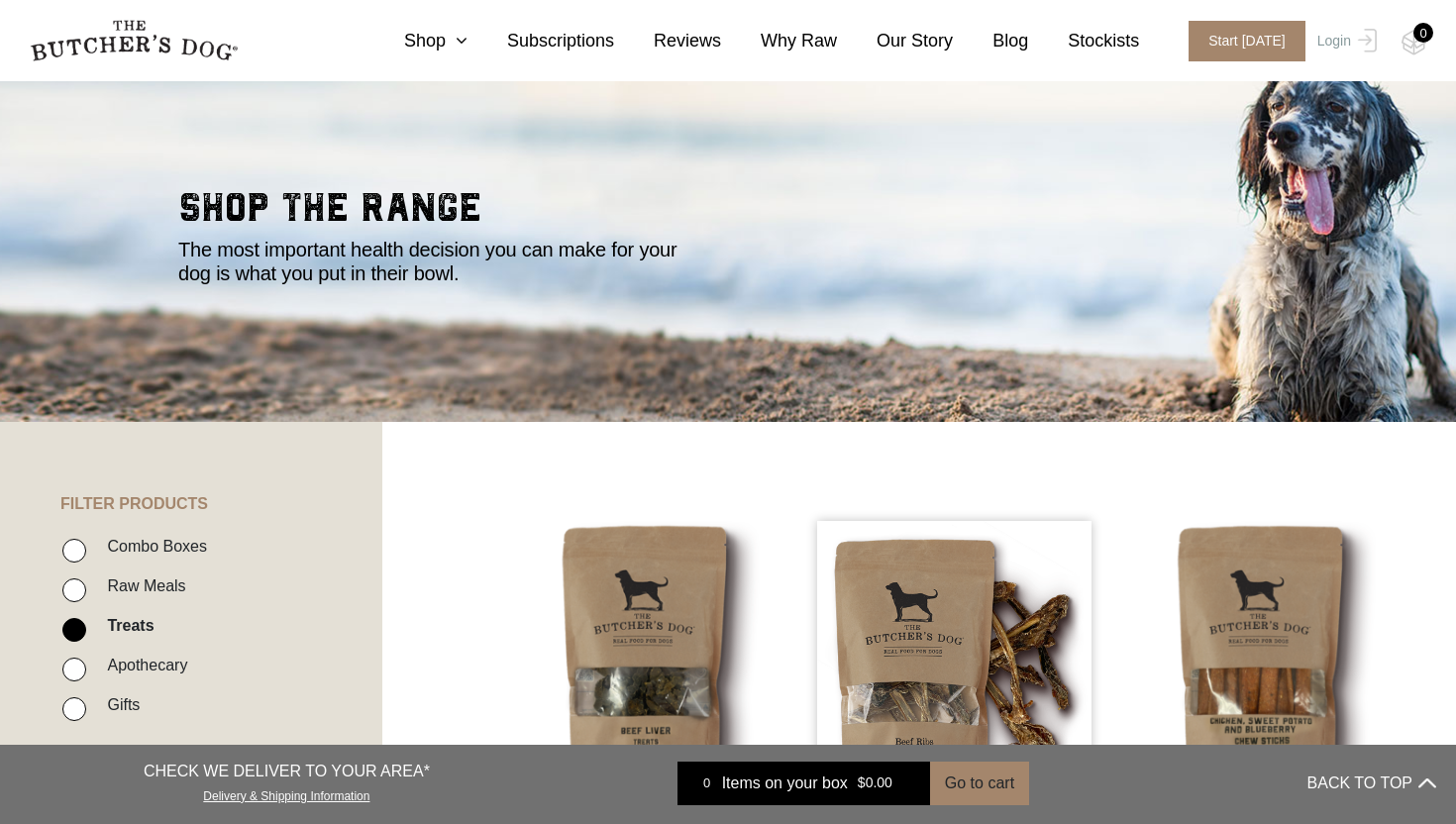 scroll, scrollTop: 0, scrollLeft: 0, axis: both 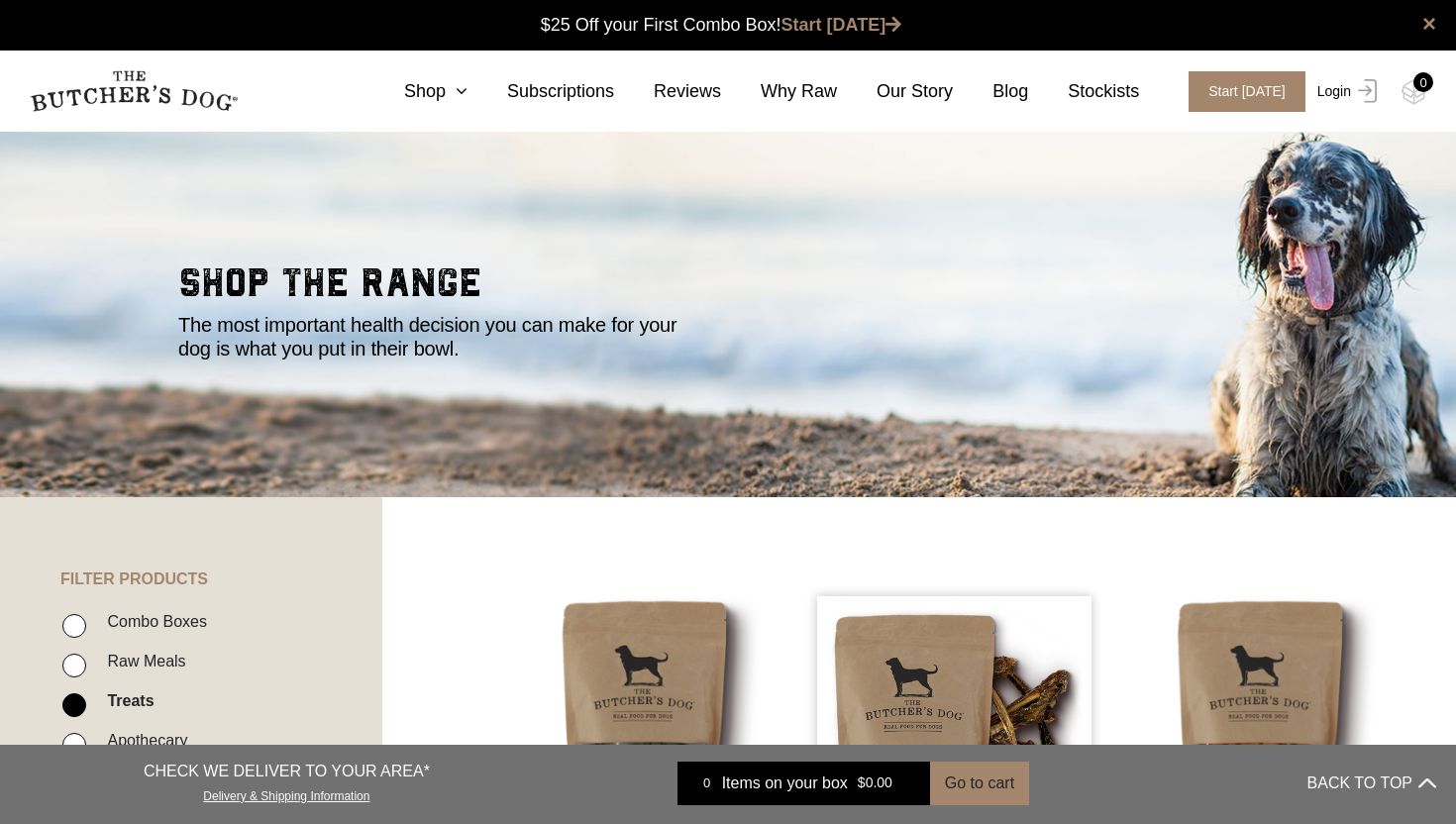 click on "Login" at bounding box center (1344, 91) 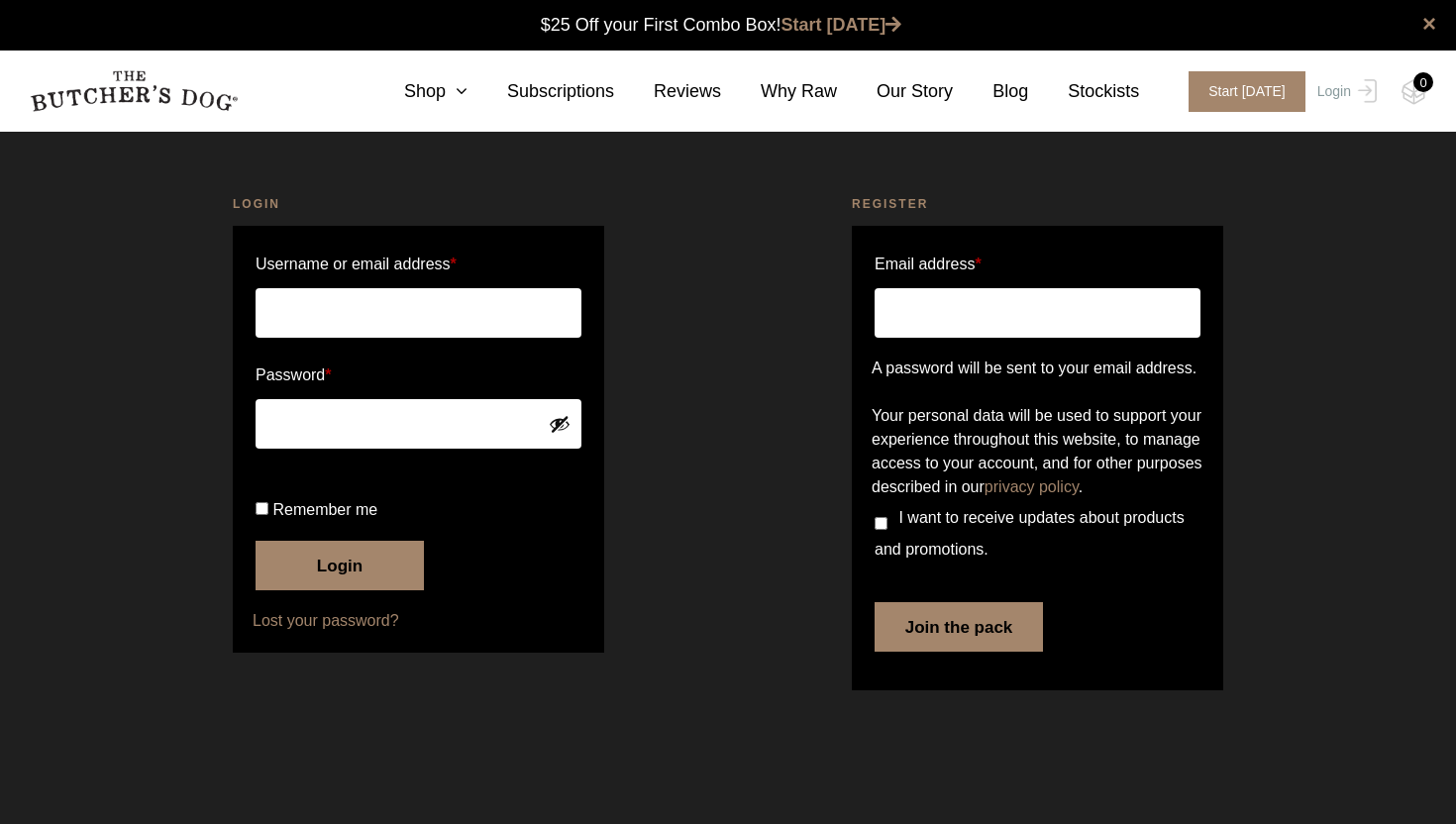 scroll, scrollTop: 0, scrollLeft: 0, axis: both 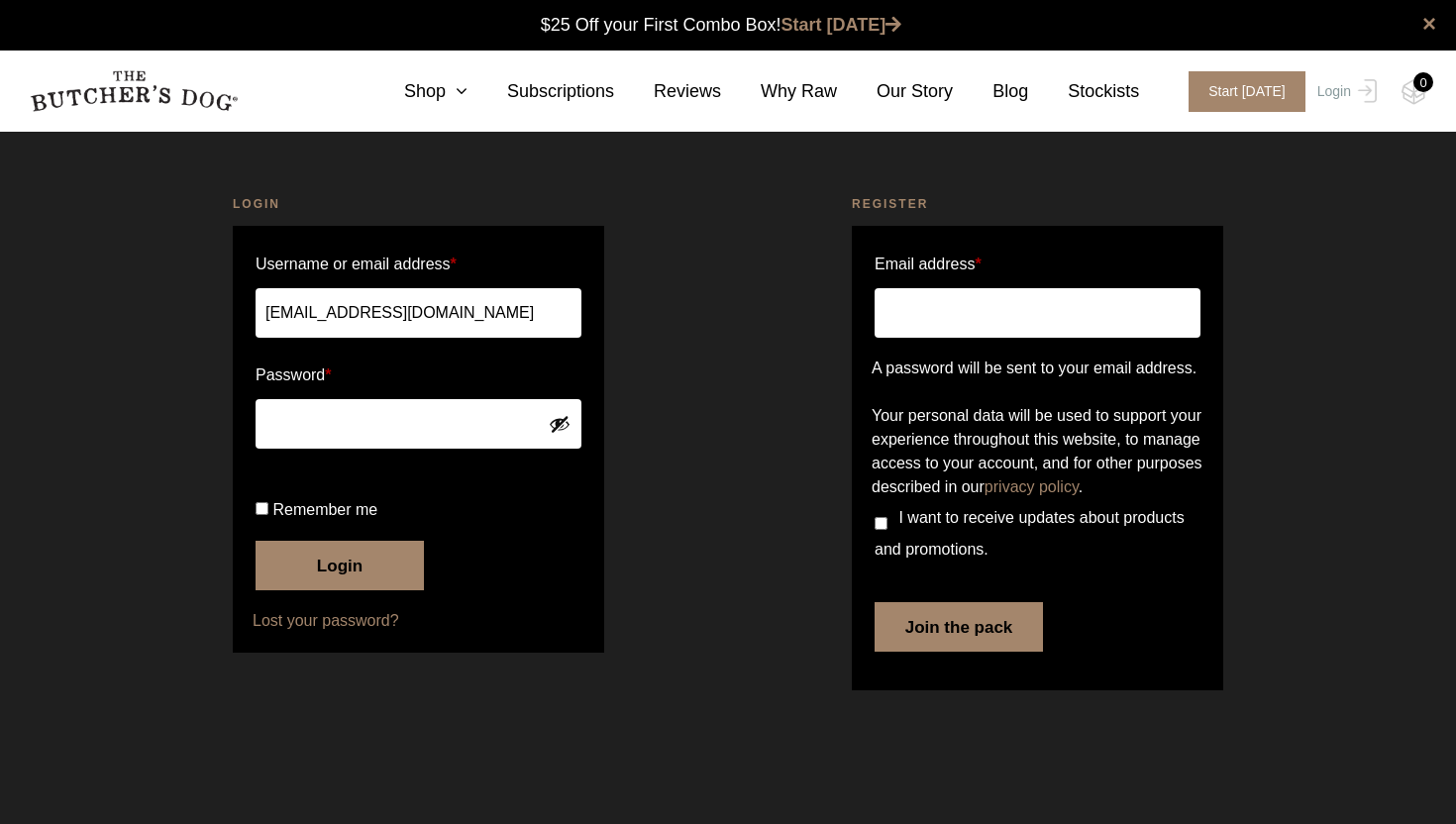 click on "Remember me" at bounding box center [261, 508] 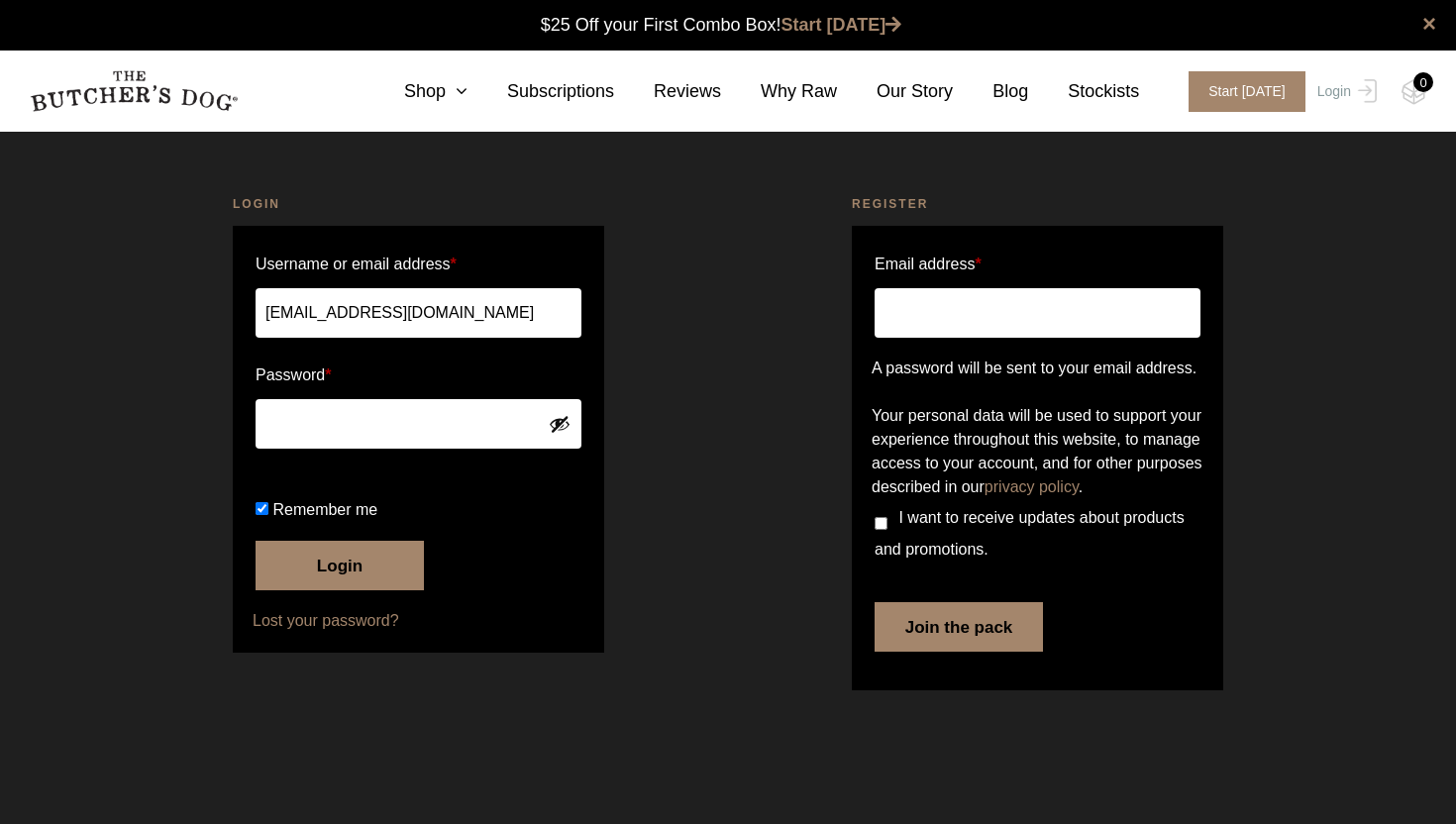 click on "Login" at bounding box center (340, 566) 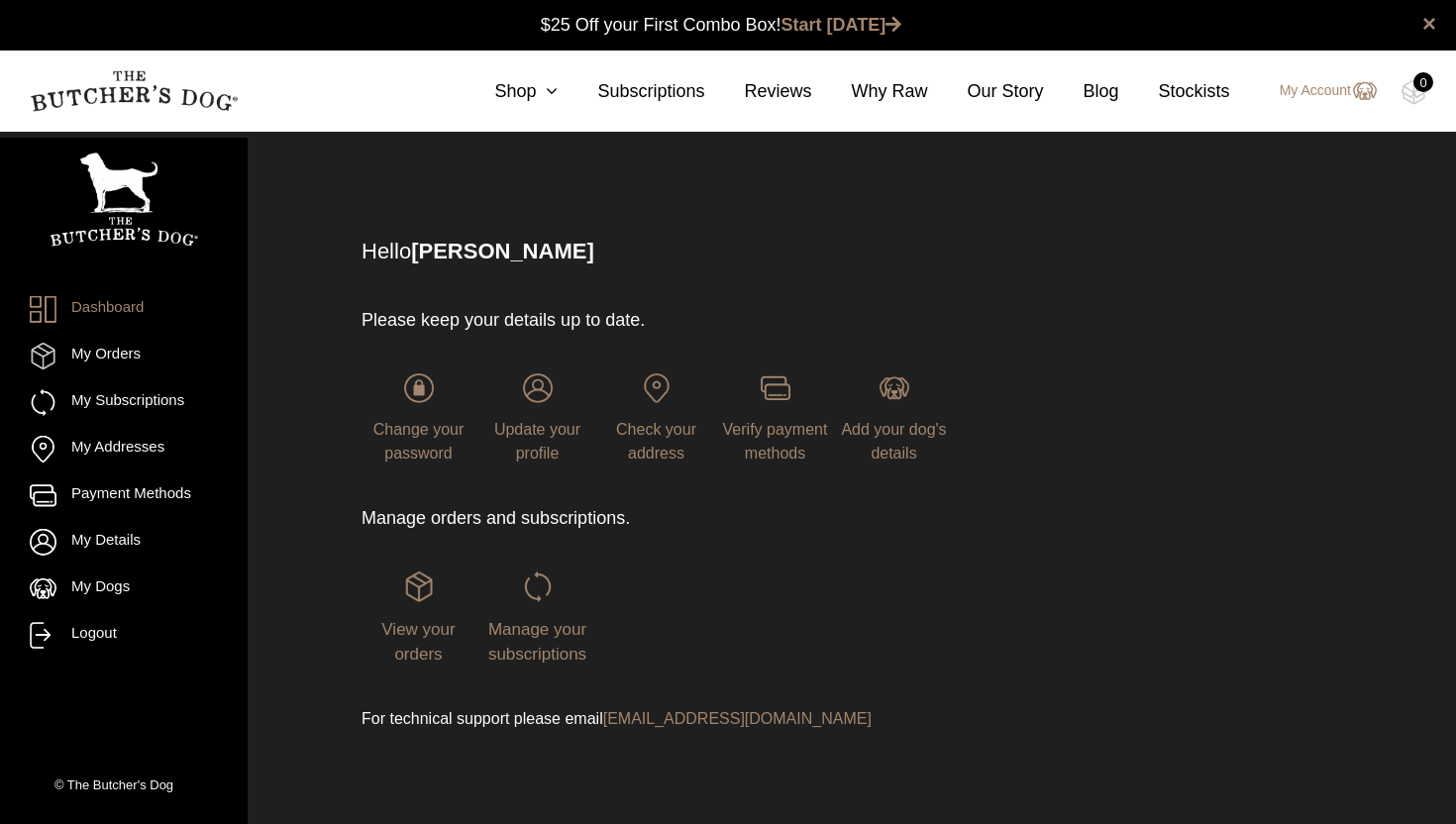 scroll, scrollTop: 0, scrollLeft: 0, axis: both 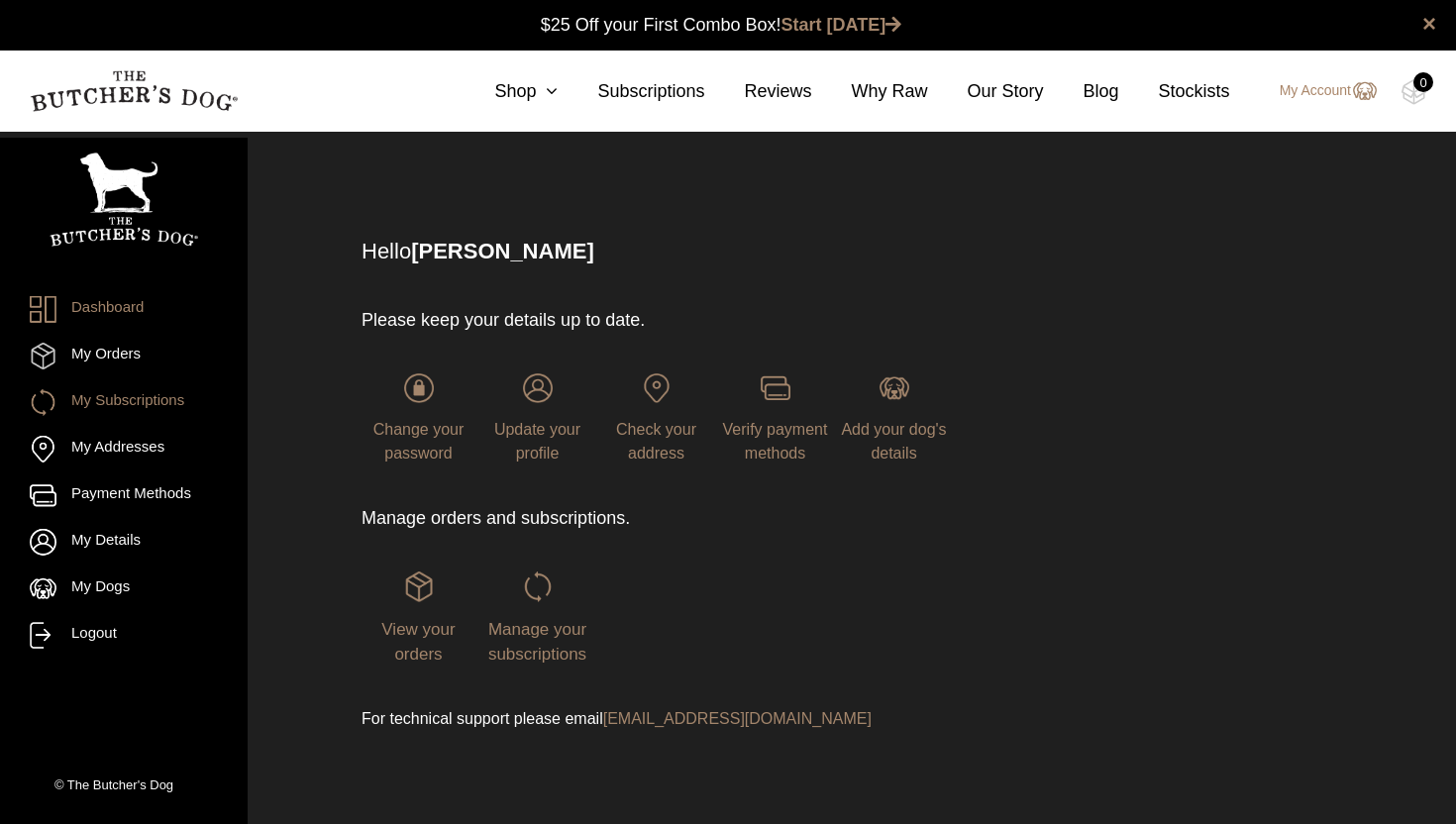 click on "My Subscriptions" at bounding box center (124, 402) 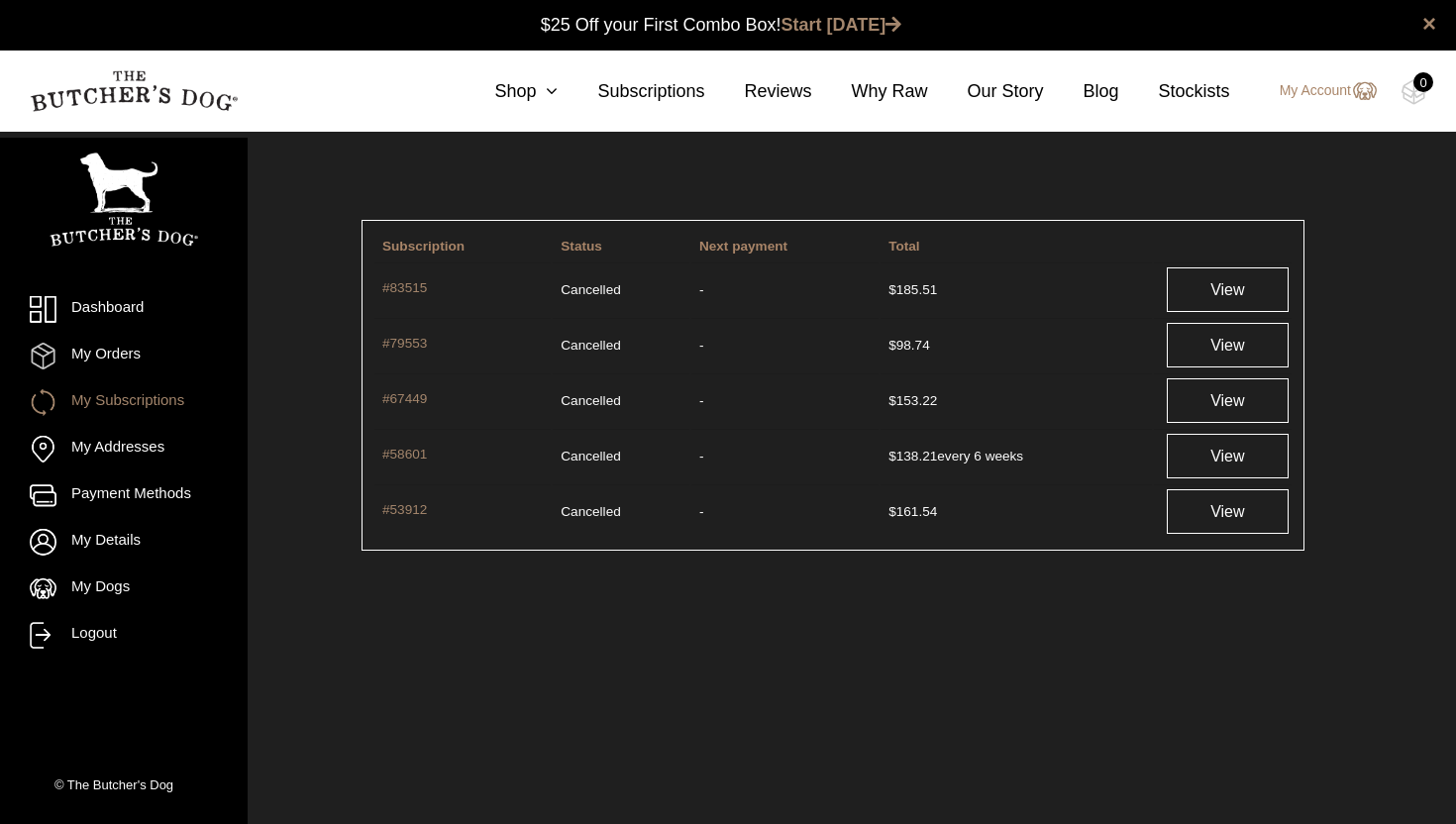 scroll, scrollTop: 0, scrollLeft: 0, axis: both 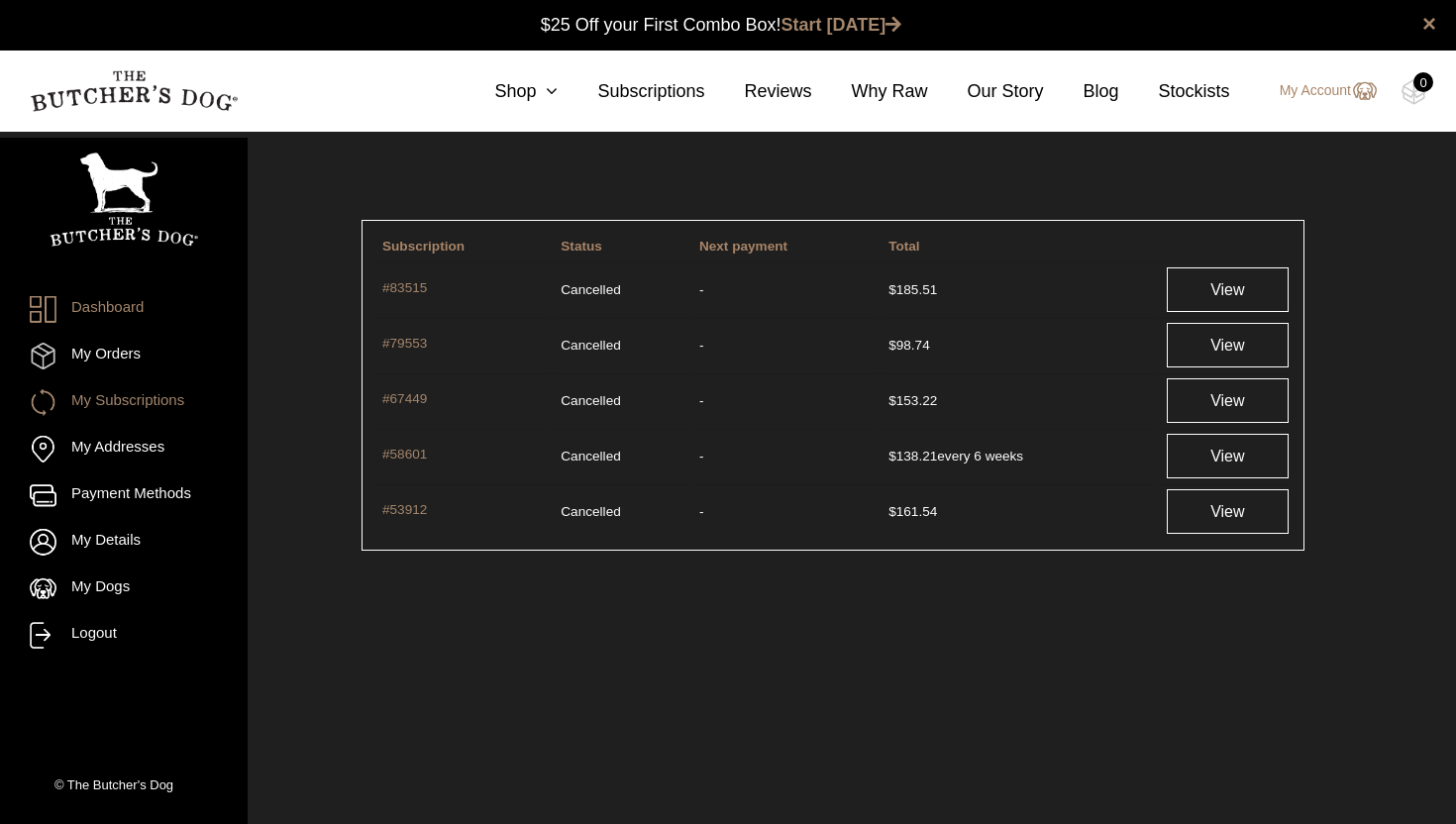 click on "Dashboard" at bounding box center [124, 309] 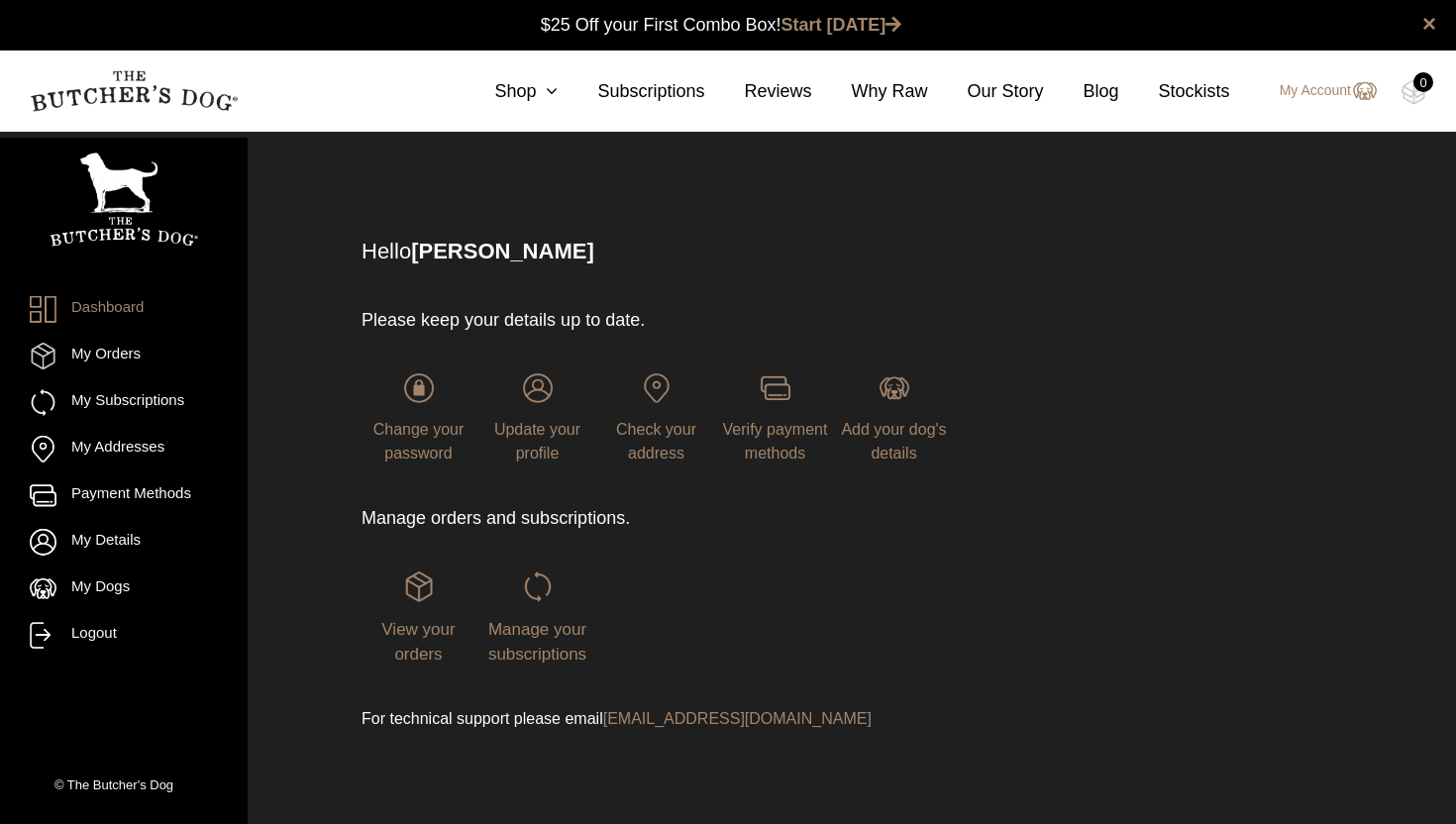 scroll, scrollTop: 0, scrollLeft: 0, axis: both 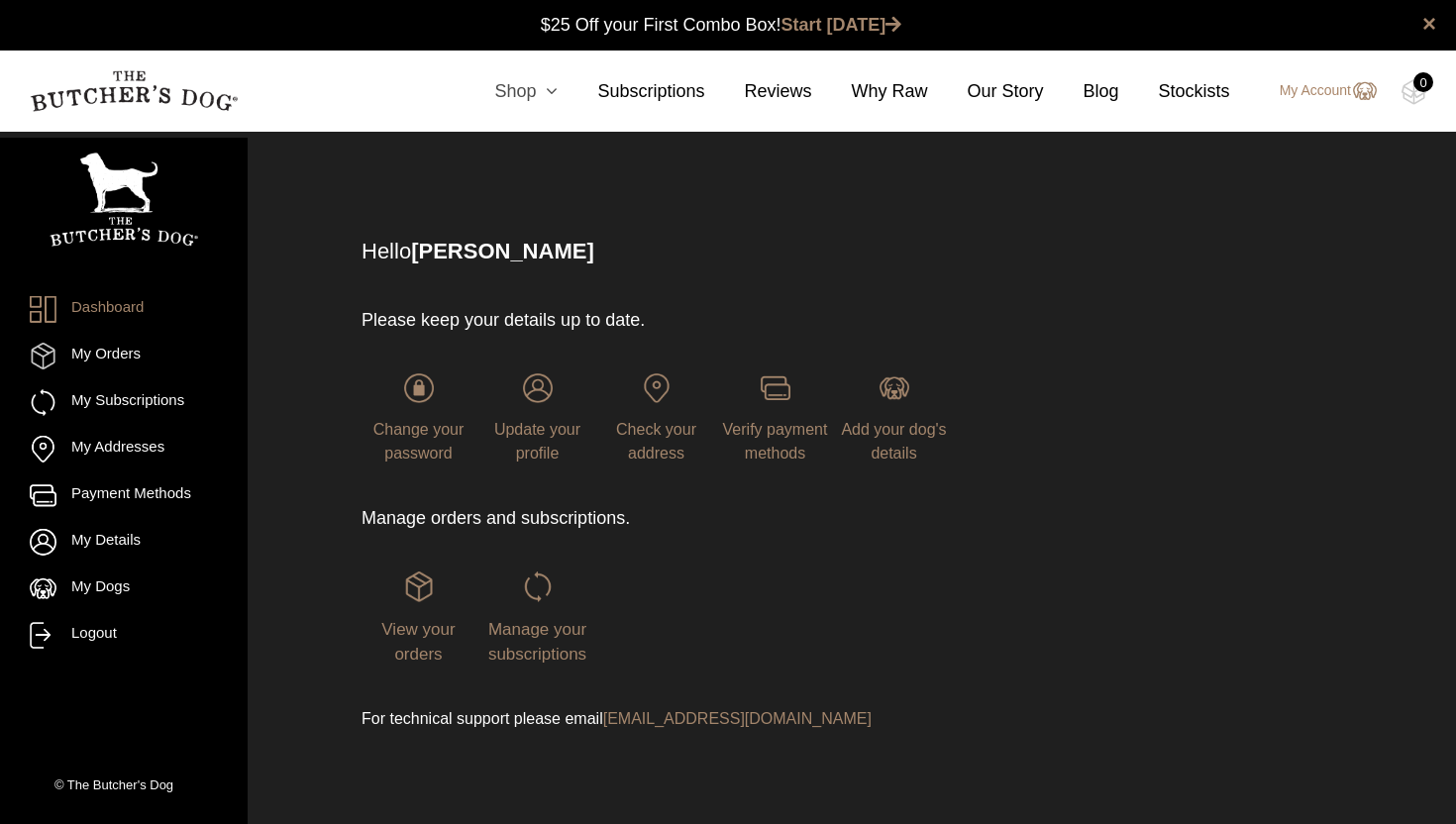 click on "Shop" at bounding box center (506, 91) 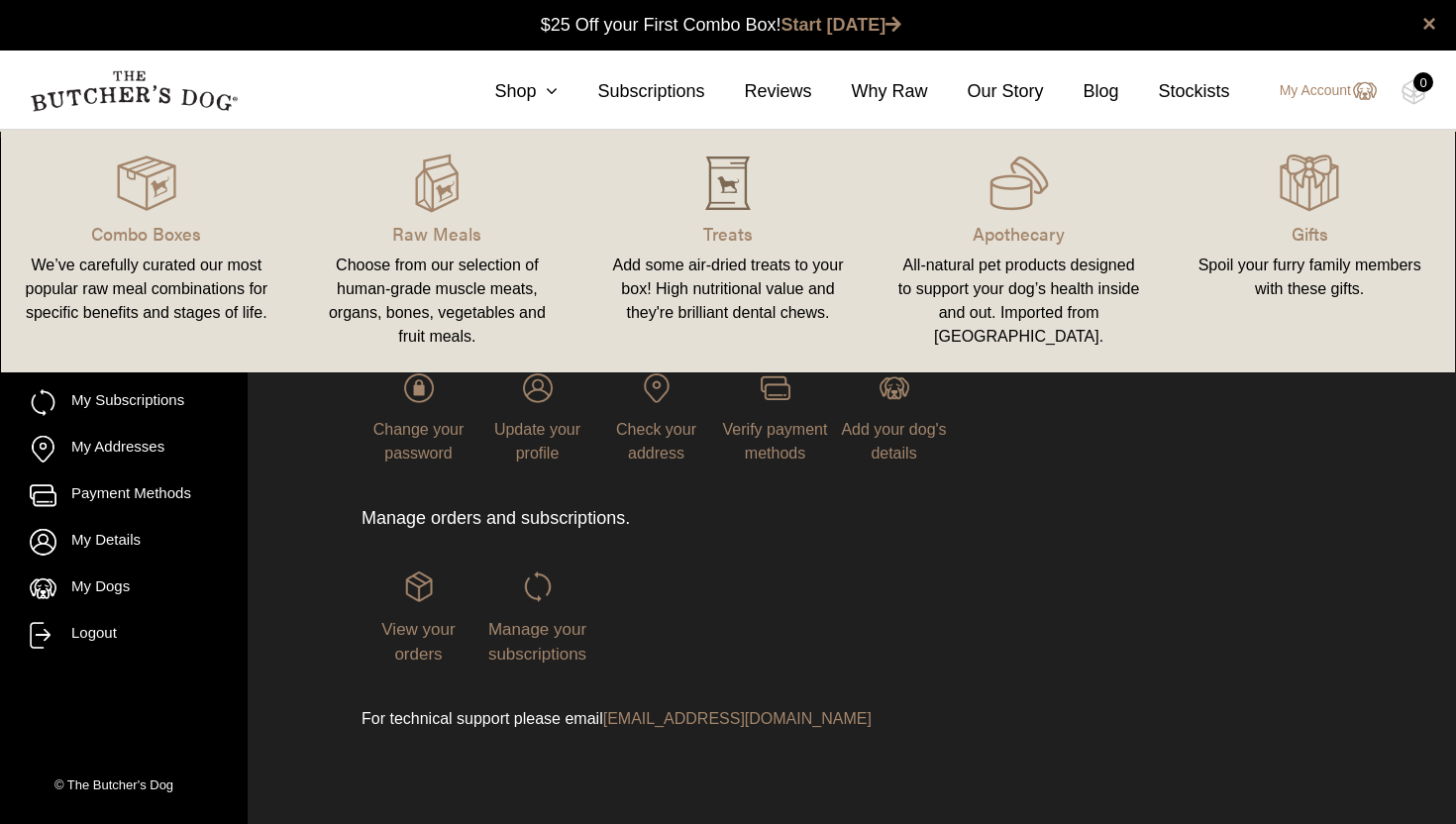 click at bounding box center (728, 183) 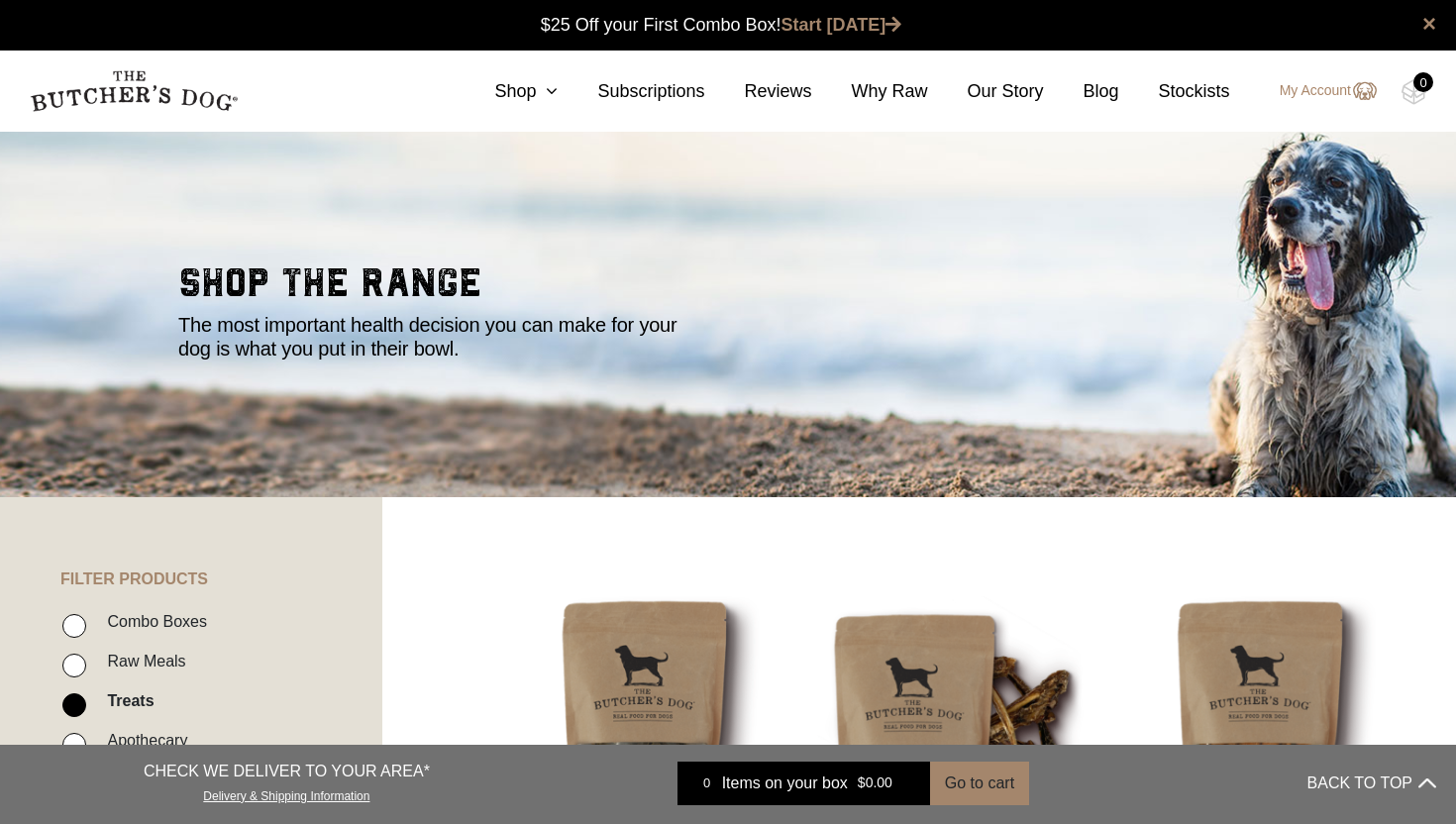 scroll, scrollTop: 0, scrollLeft: 0, axis: both 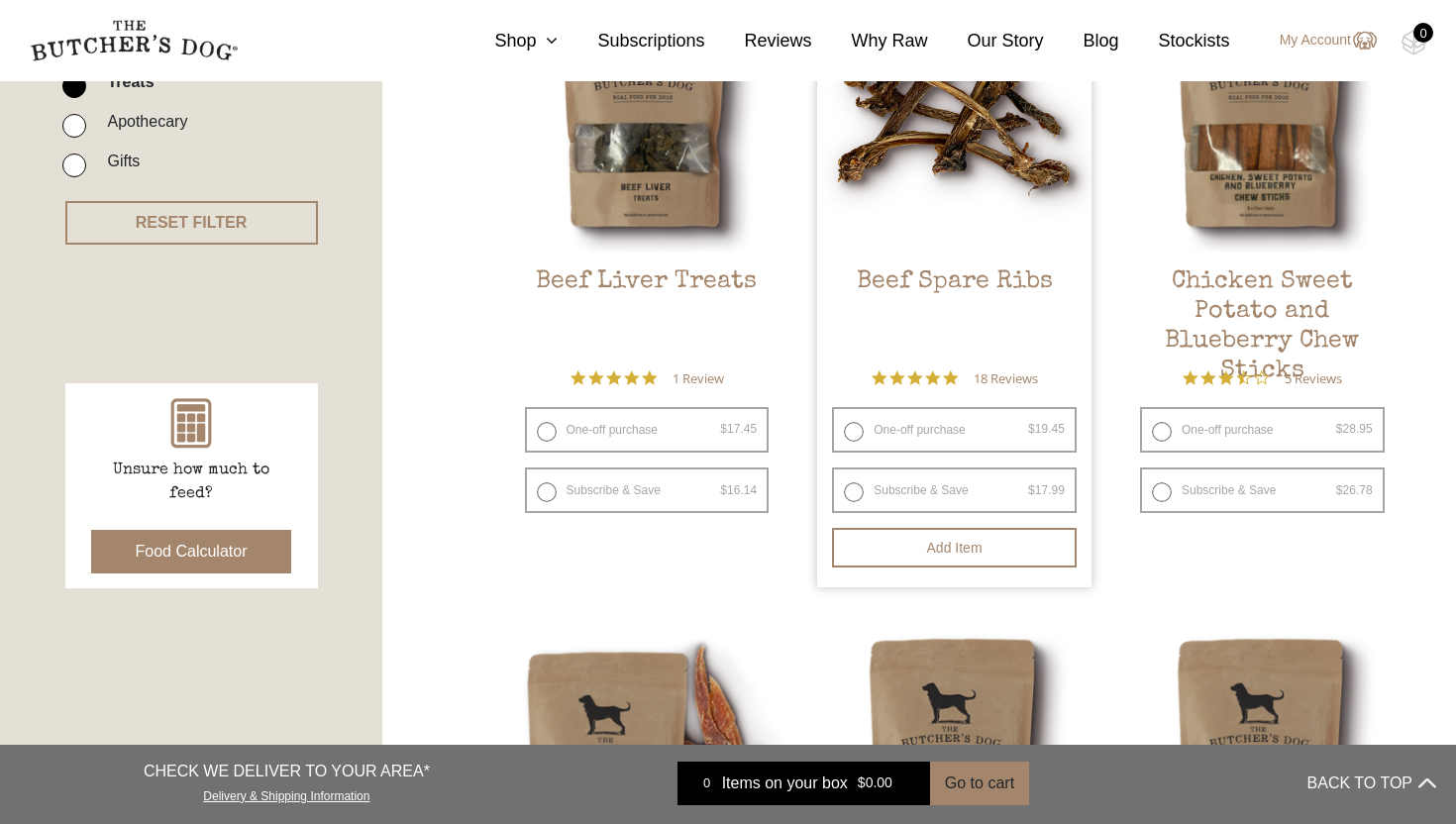 click on "Subscribe &
Save $ 19.45   Original price was: $19.45. $ 17.99 Current price is: $17.99.    / week" at bounding box center [954, 490] 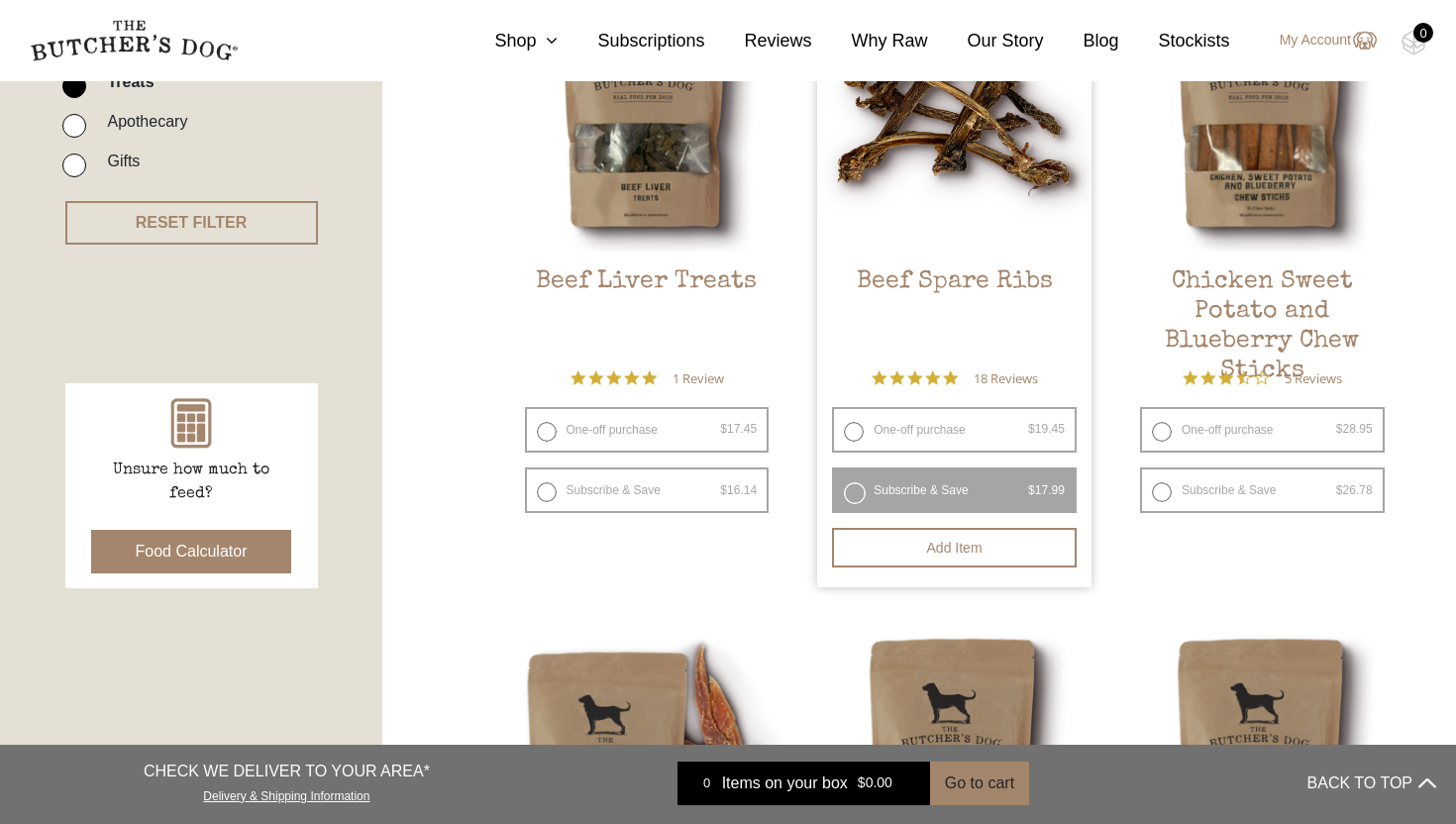 select on "6_week" 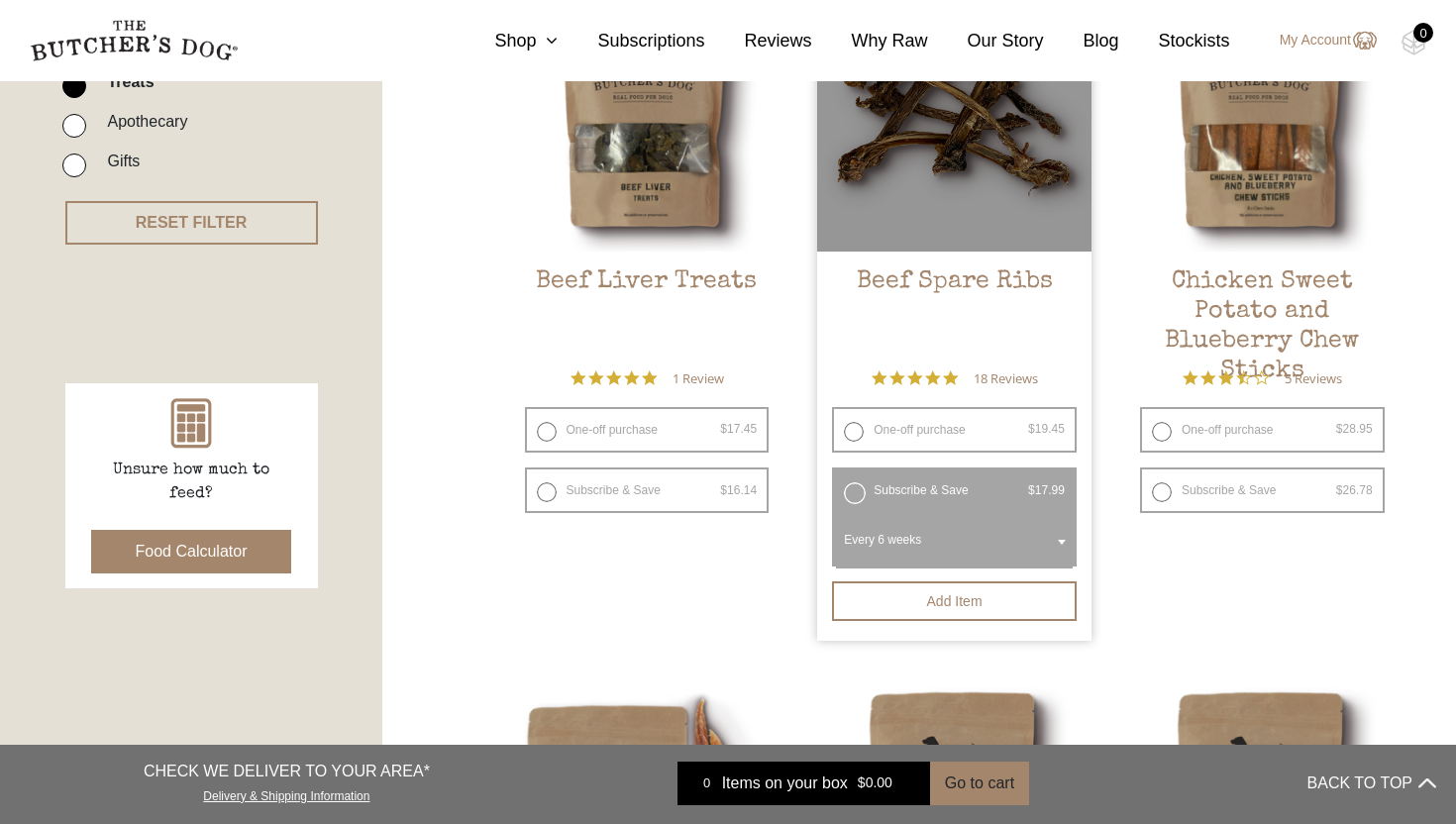 click on "Every 6 weeks" at bounding box center [954, 543] 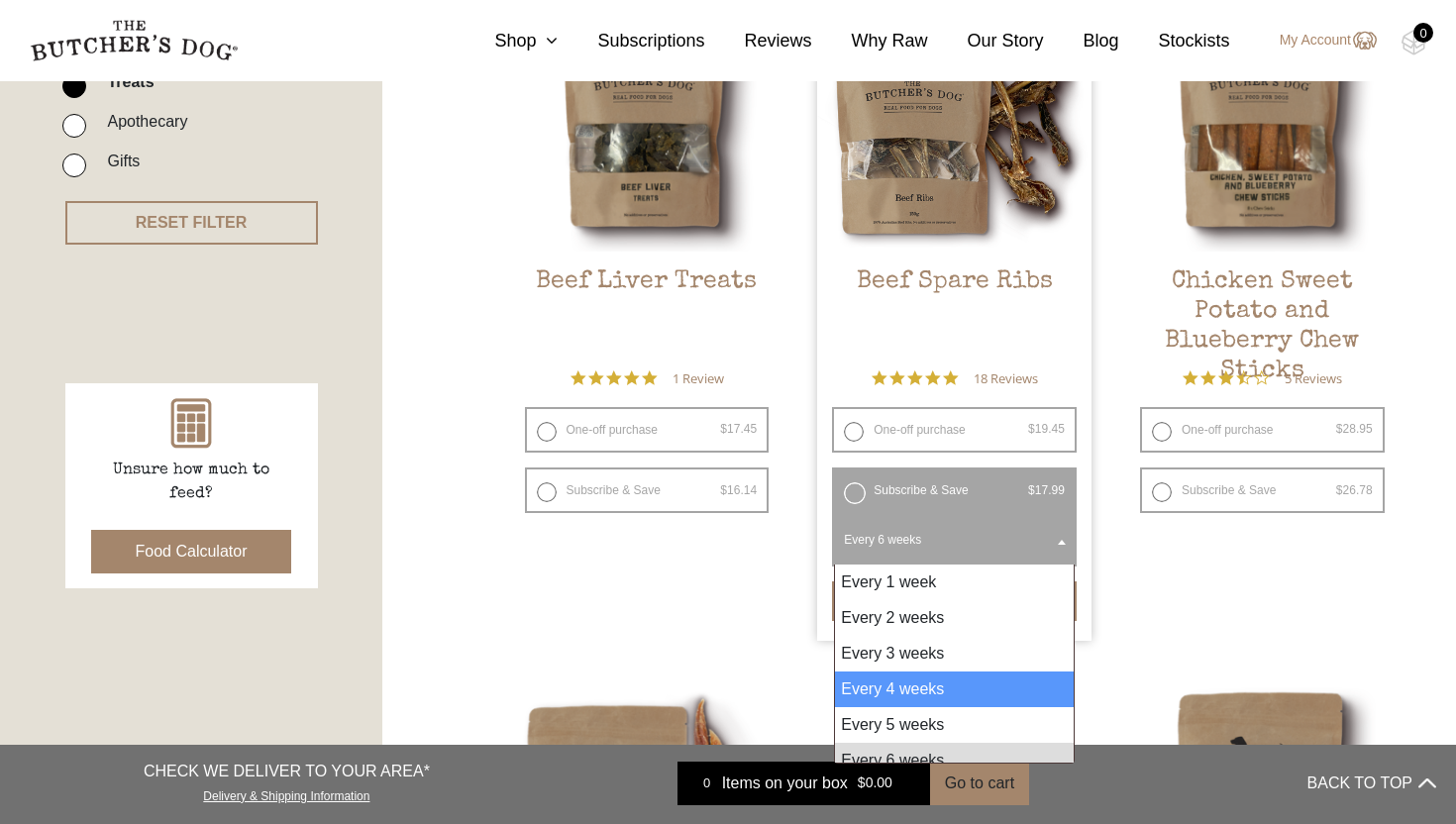 scroll, scrollTop: 16, scrollLeft: 0, axis: vertical 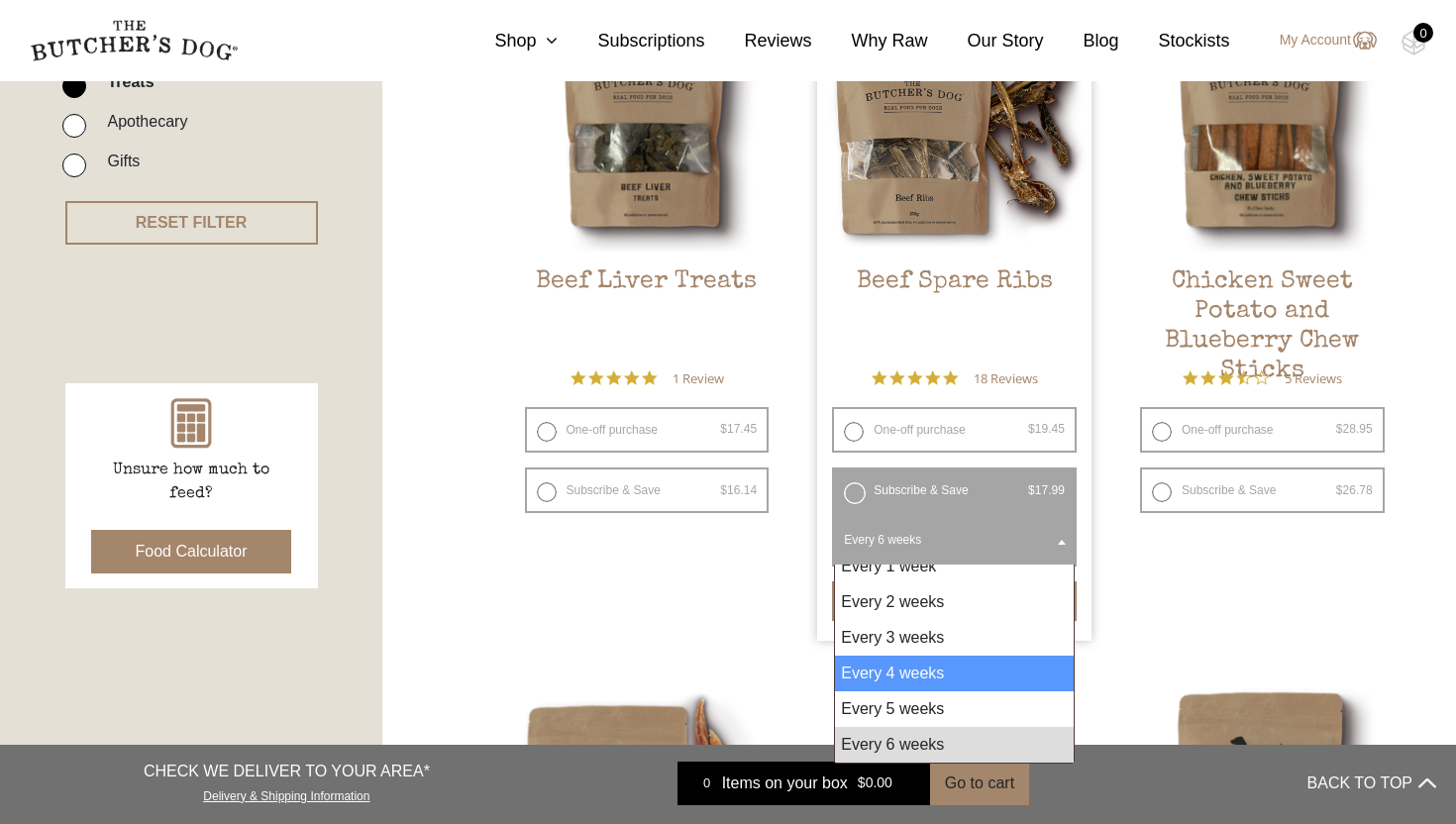 click on "Beef Liver Treats
$ 17.45   —  or subscribe and save    7.5%
5.0 star rating      1 Review
One-off purchase  $ 17.45   —  or subscribe and save    7.5%
Subscribe &
Save $ 17.45   Original price was: $17.45. $ 16.14 Current price is: $16.14.    / week
Every 1 week
Every 2 weeks Every 3 weeks Every 4 weeks" at bounding box center [955, 1259] 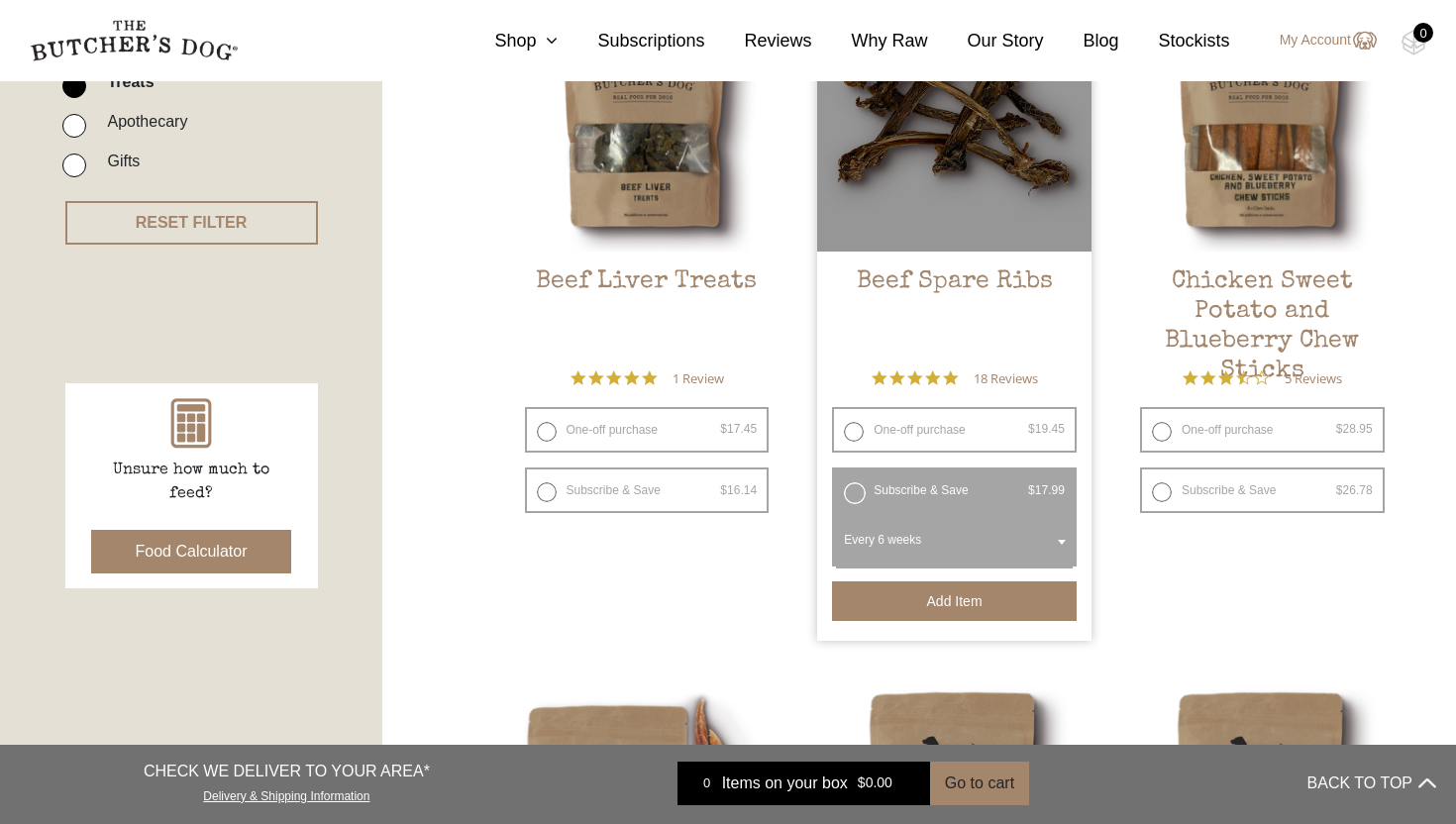 click on "Add item" at bounding box center (954, 601) 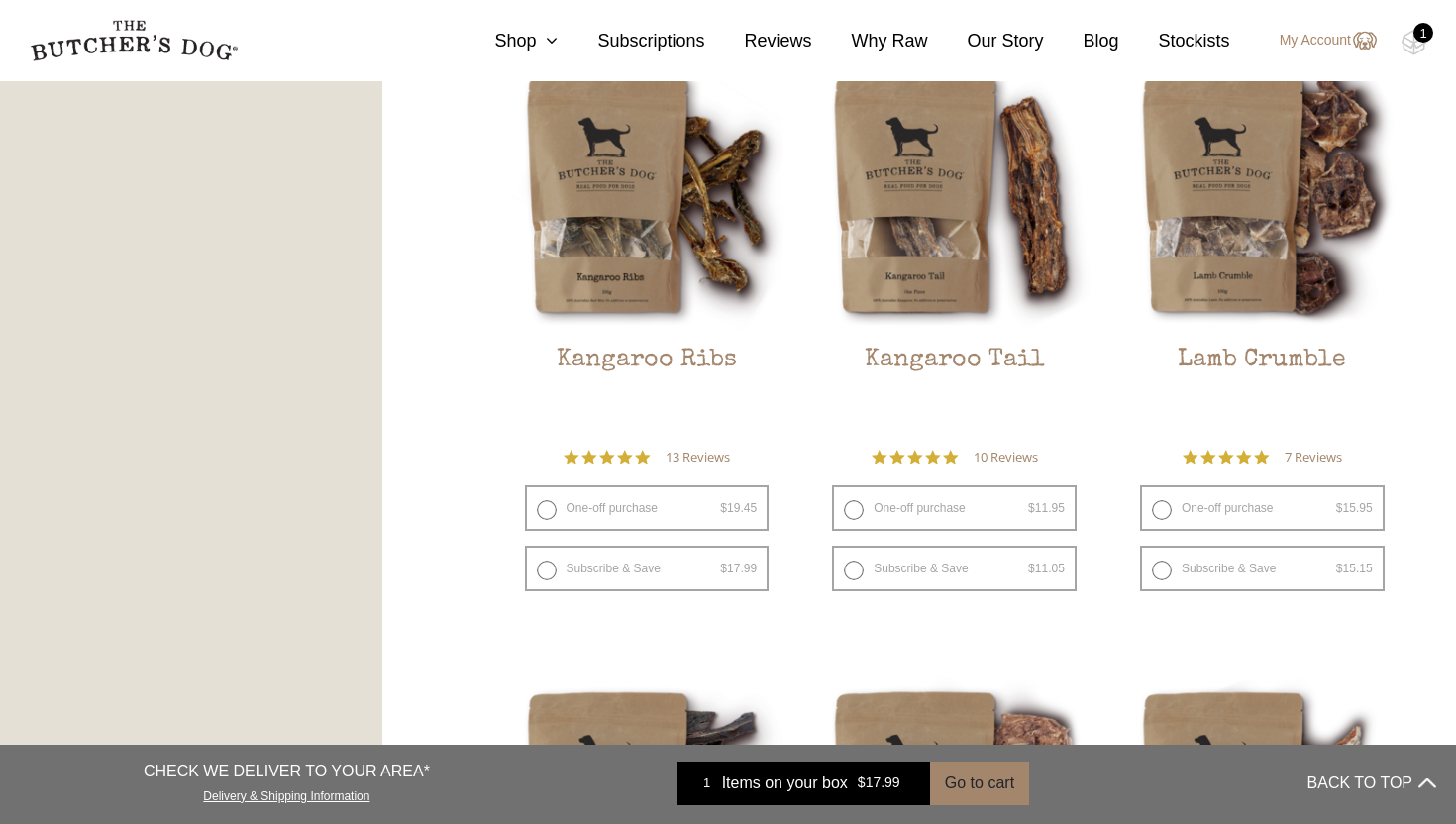 scroll, scrollTop: 1935, scrollLeft: 0, axis: vertical 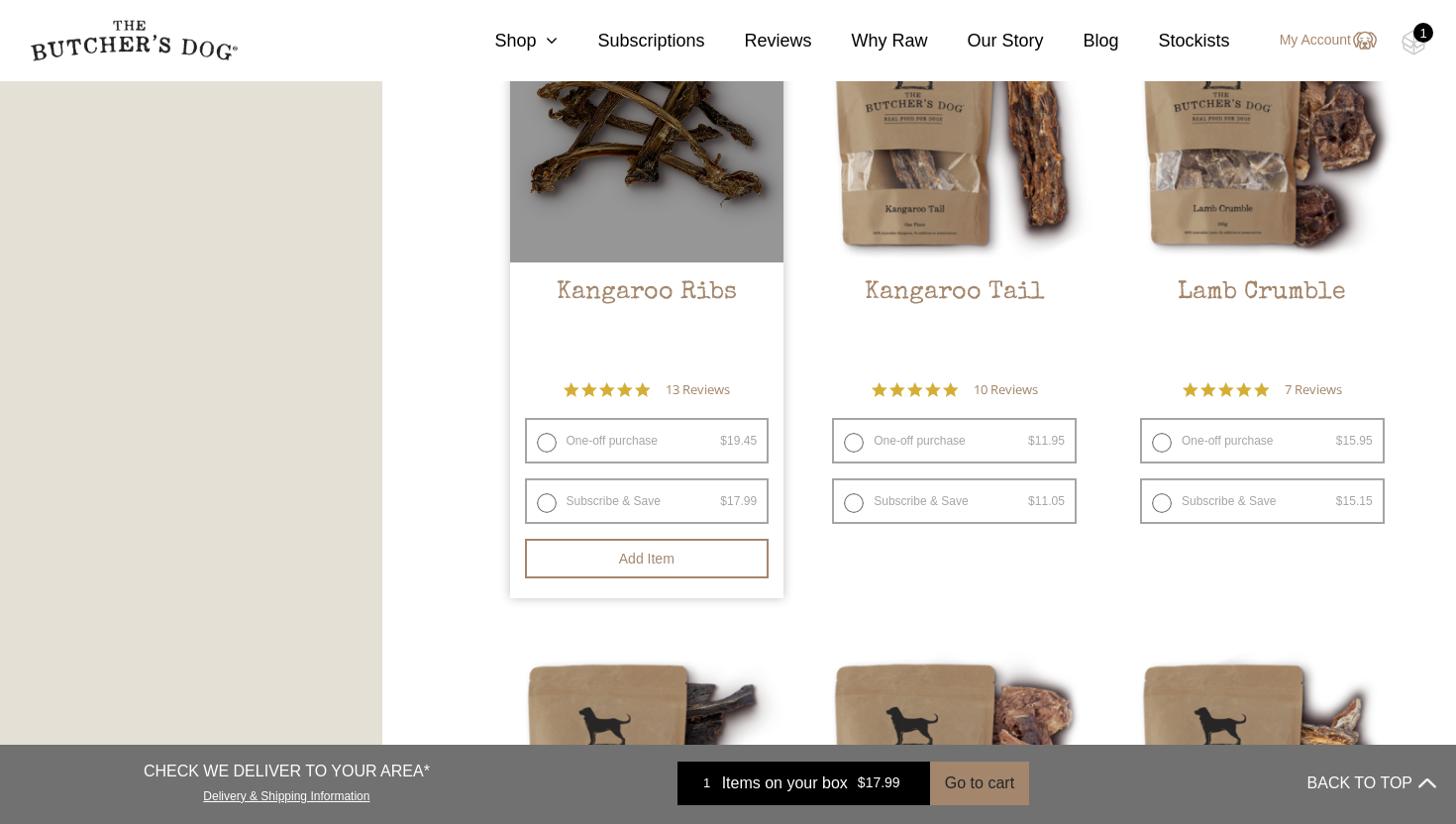 click on "Subscribe &
Save $ 19.45   Original price was: $19.45. $ 17.99 Current price is: $17.99.    / week" at bounding box center (647, 501) 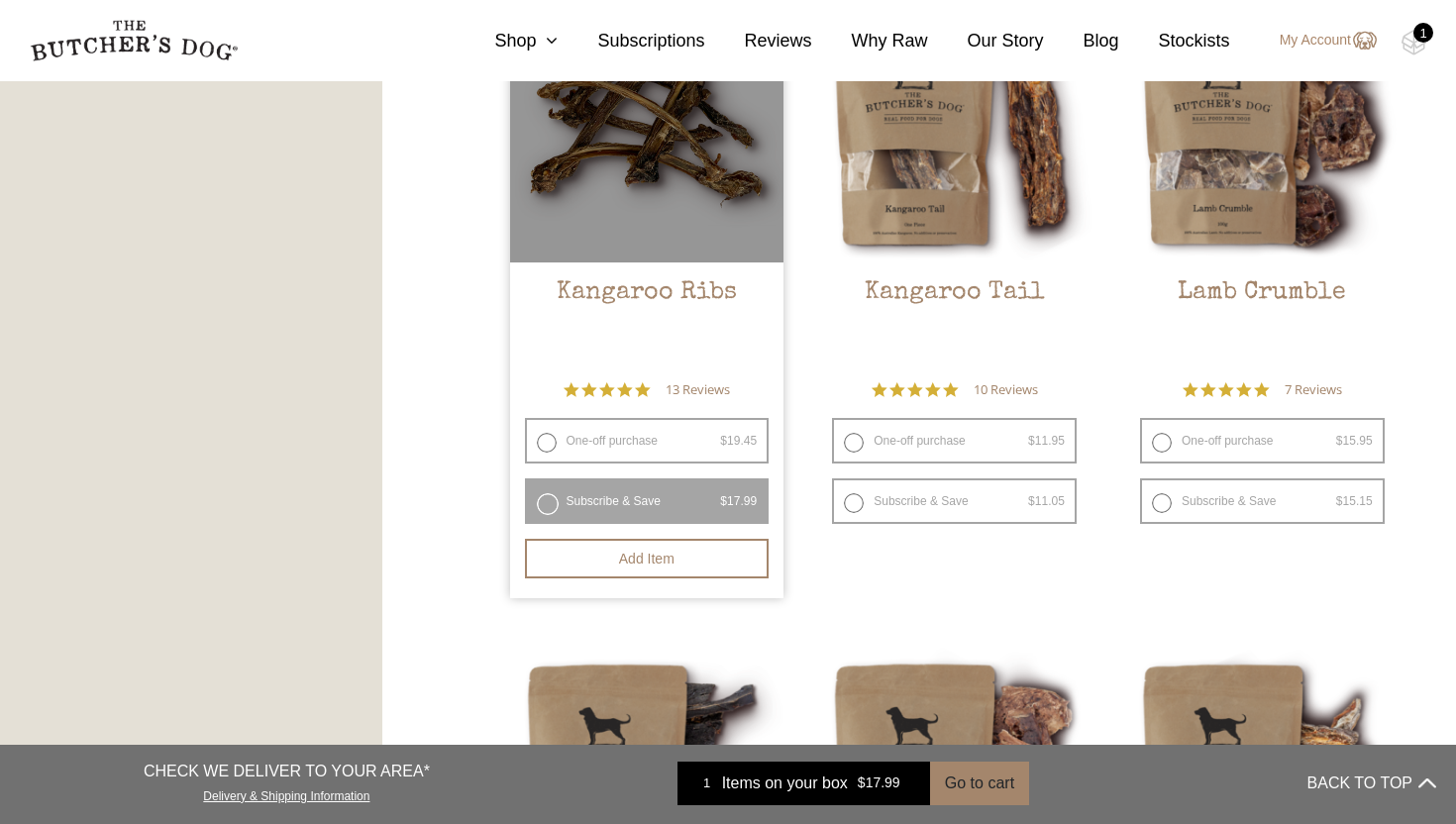 radio on "false" 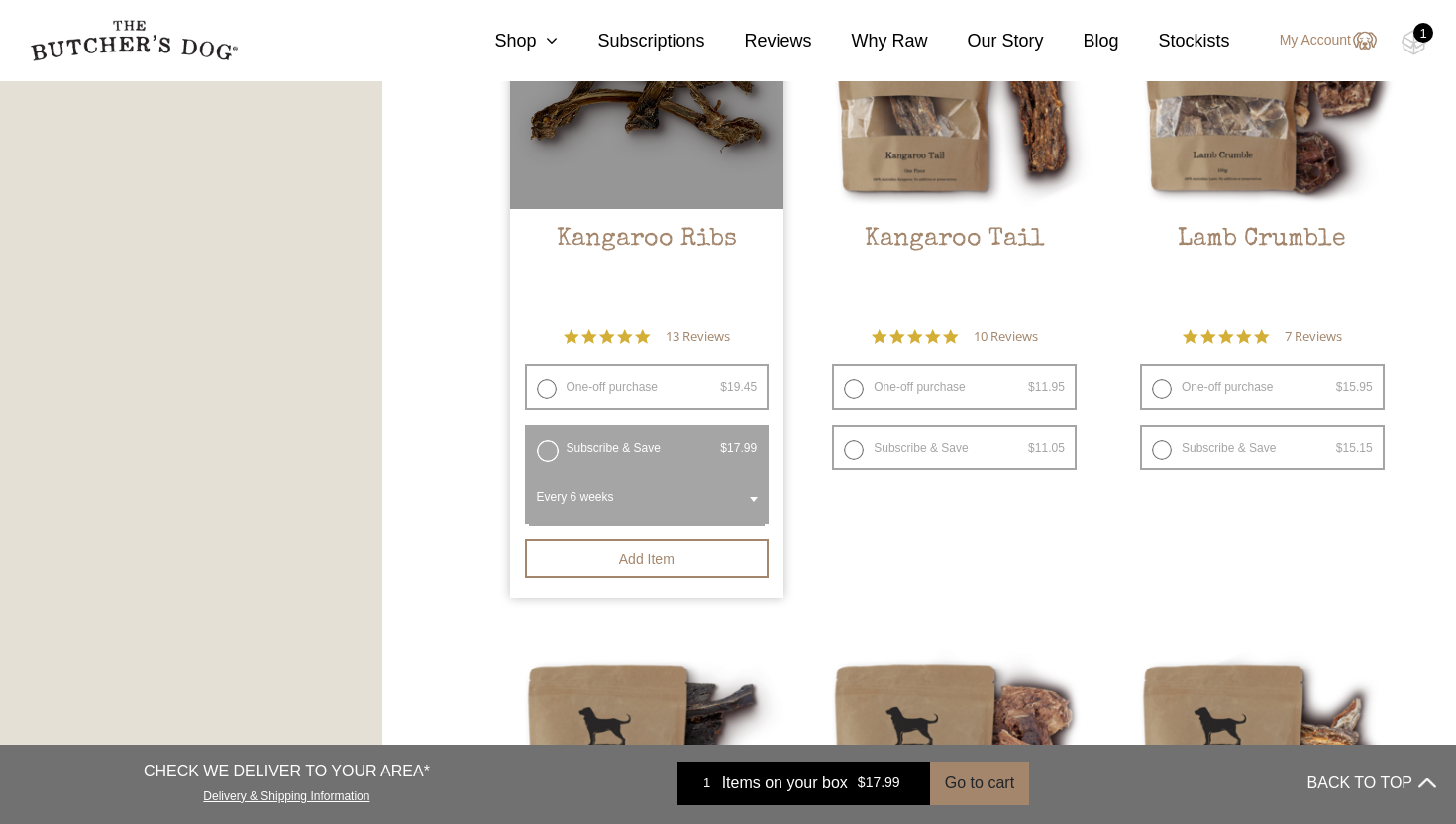 click on "Every 6 weeks" at bounding box center (647, 500) 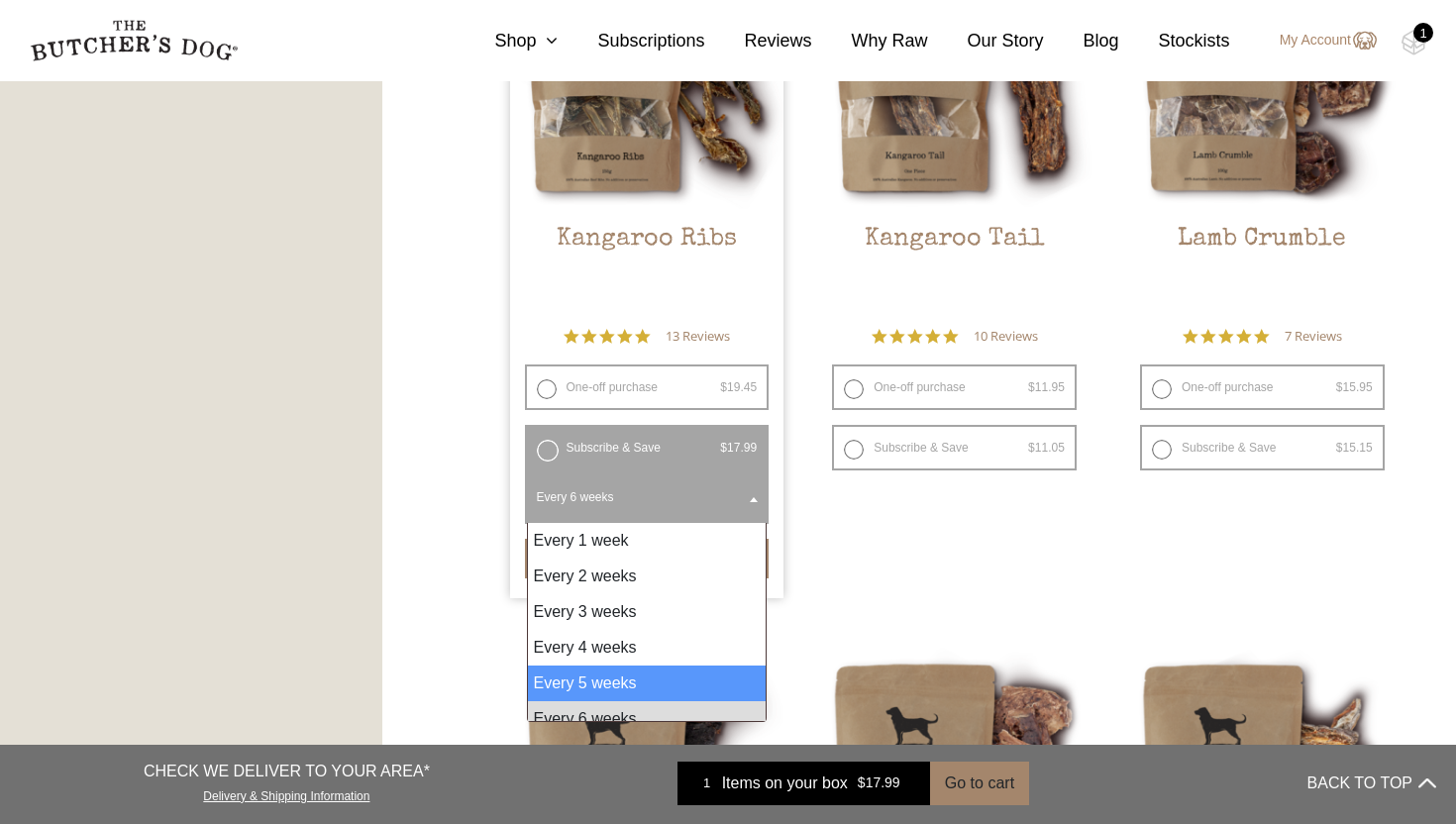 scroll, scrollTop: 16, scrollLeft: 0, axis: vertical 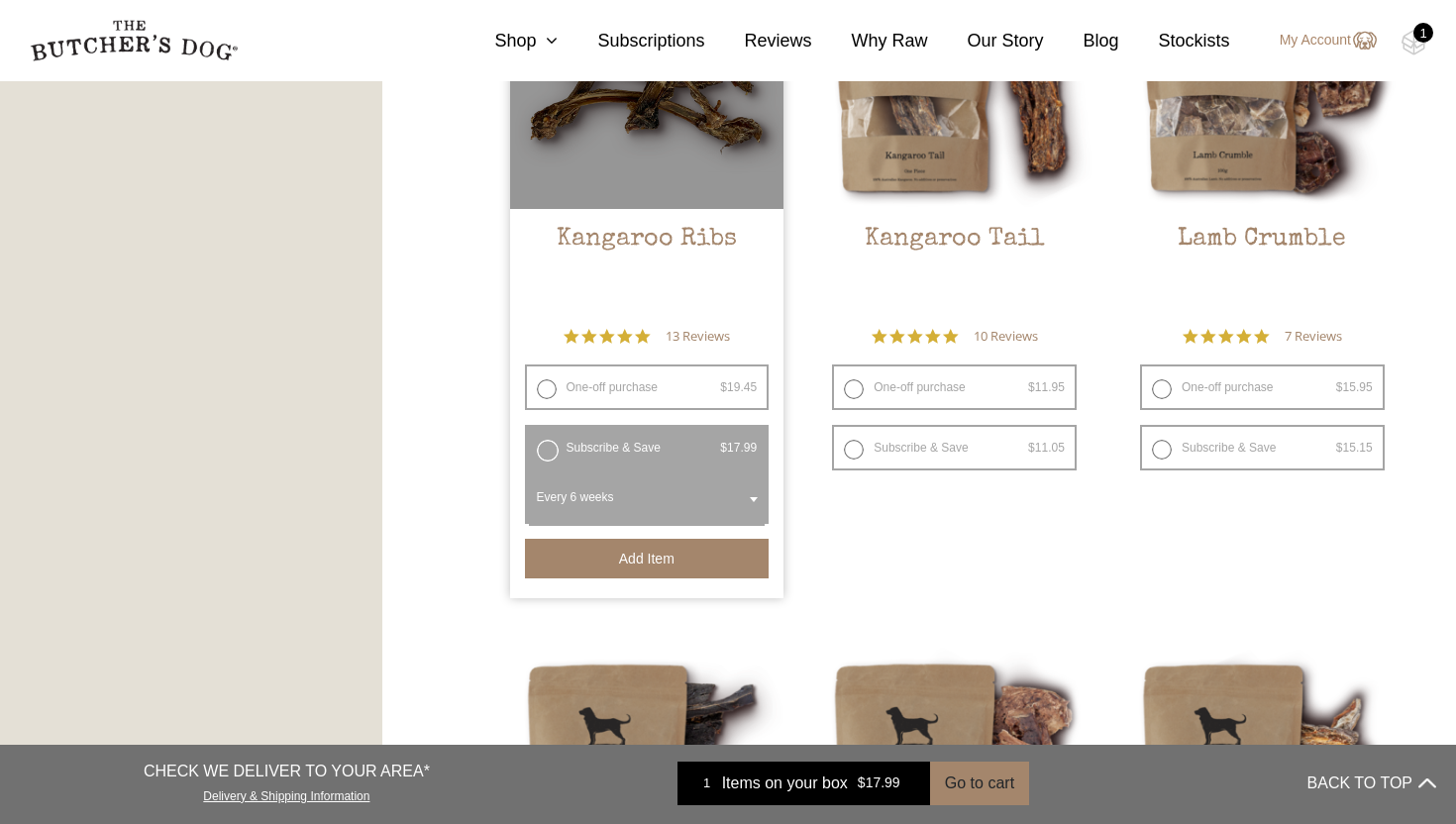 click on "Add item" at bounding box center [647, 559] 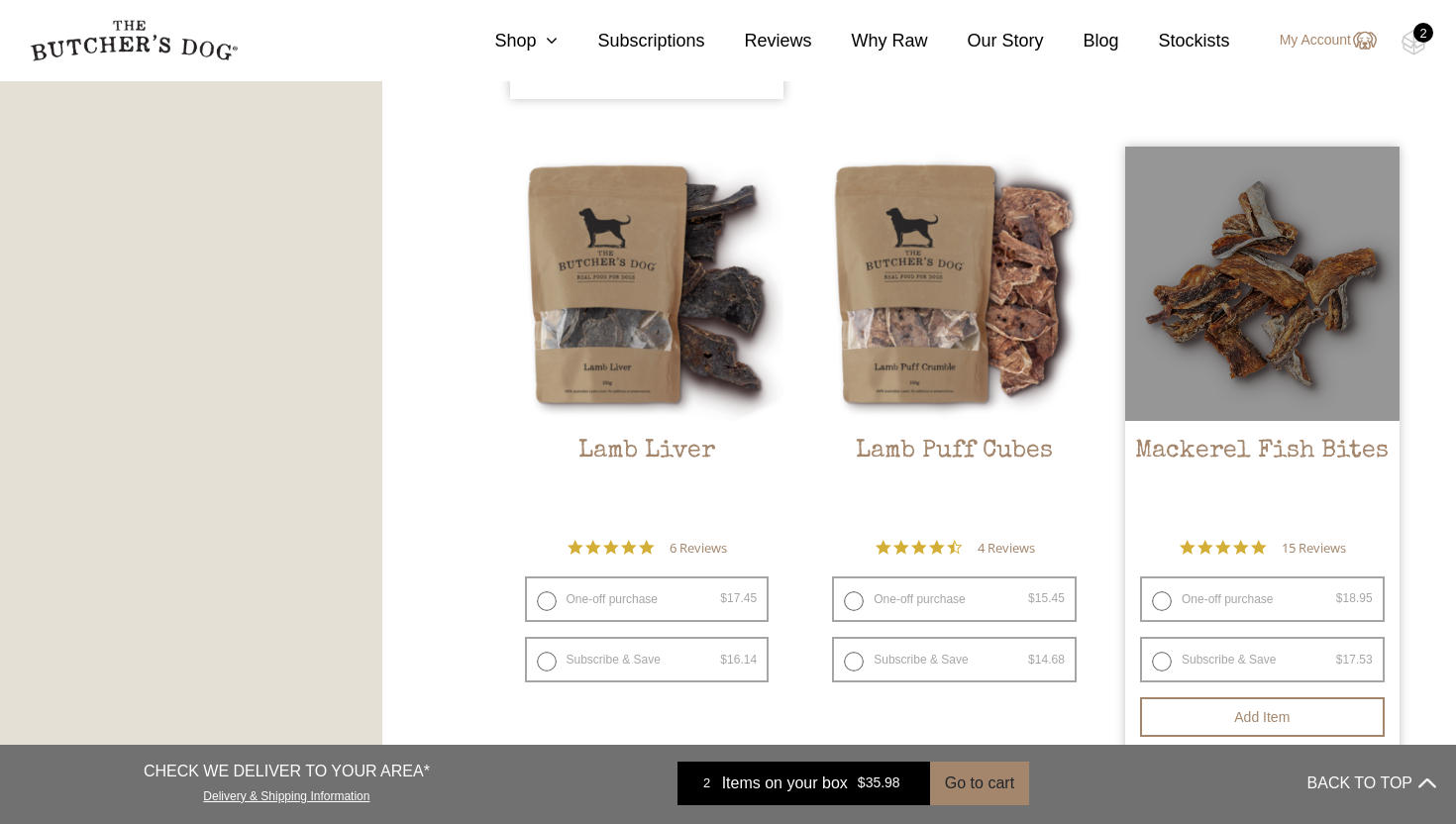 scroll, scrollTop: 2544, scrollLeft: 0, axis: vertical 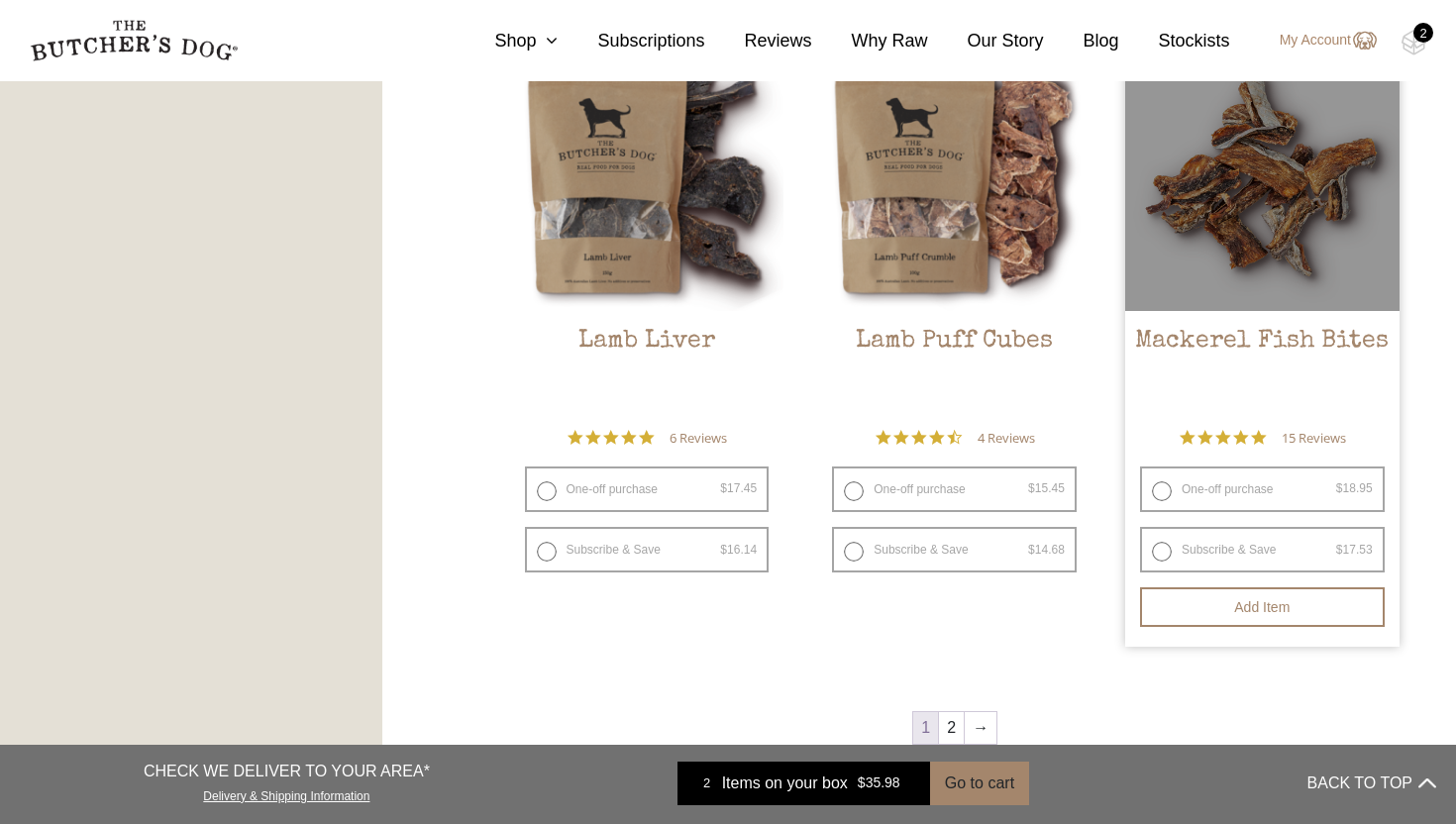 click on "Subscribe &
Save $ 18.95   Original price was: $18.95. $ 17.53 Current price is: $17.53.    / week" at bounding box center (1262, 550) 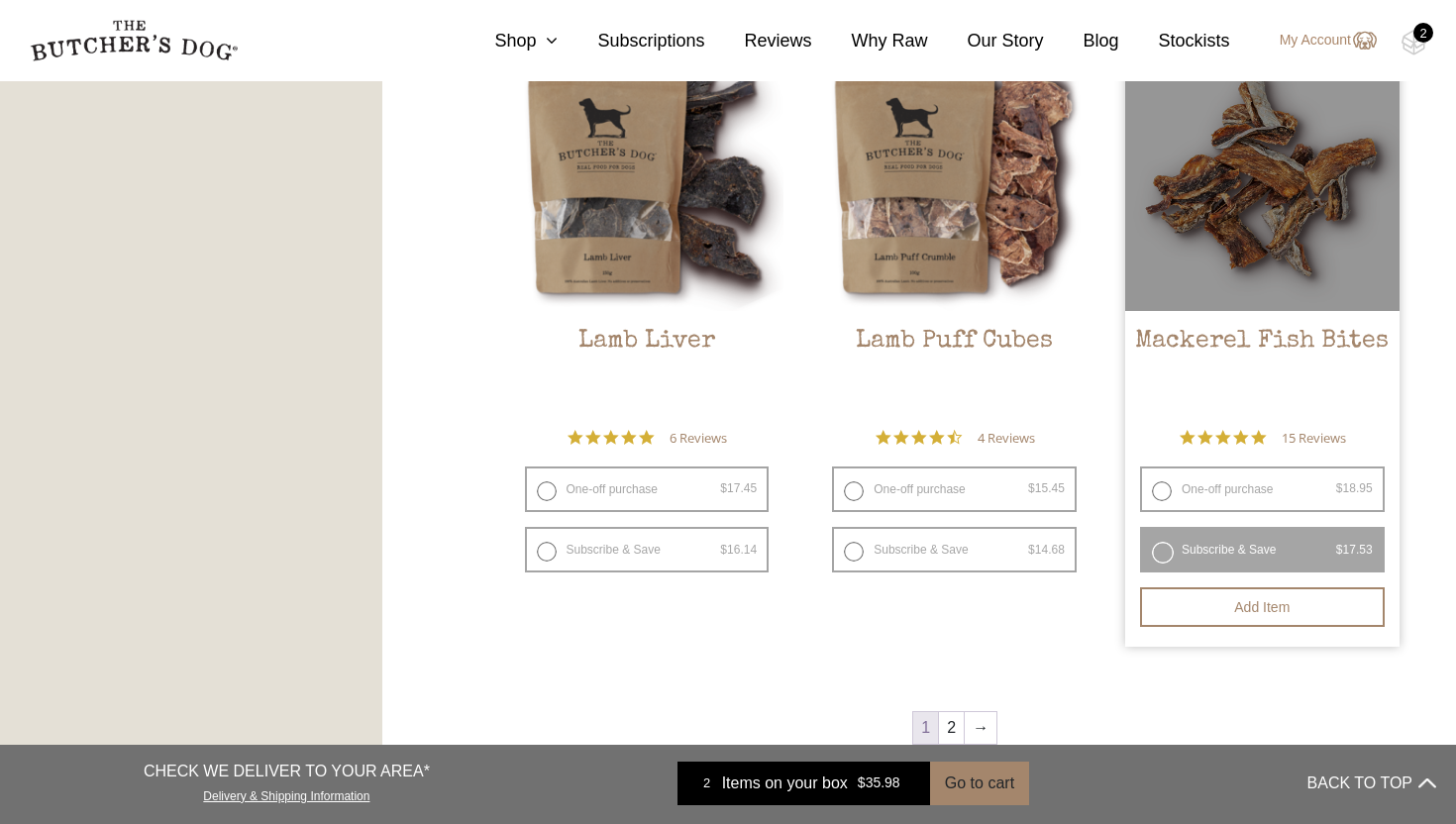 radio on "false" 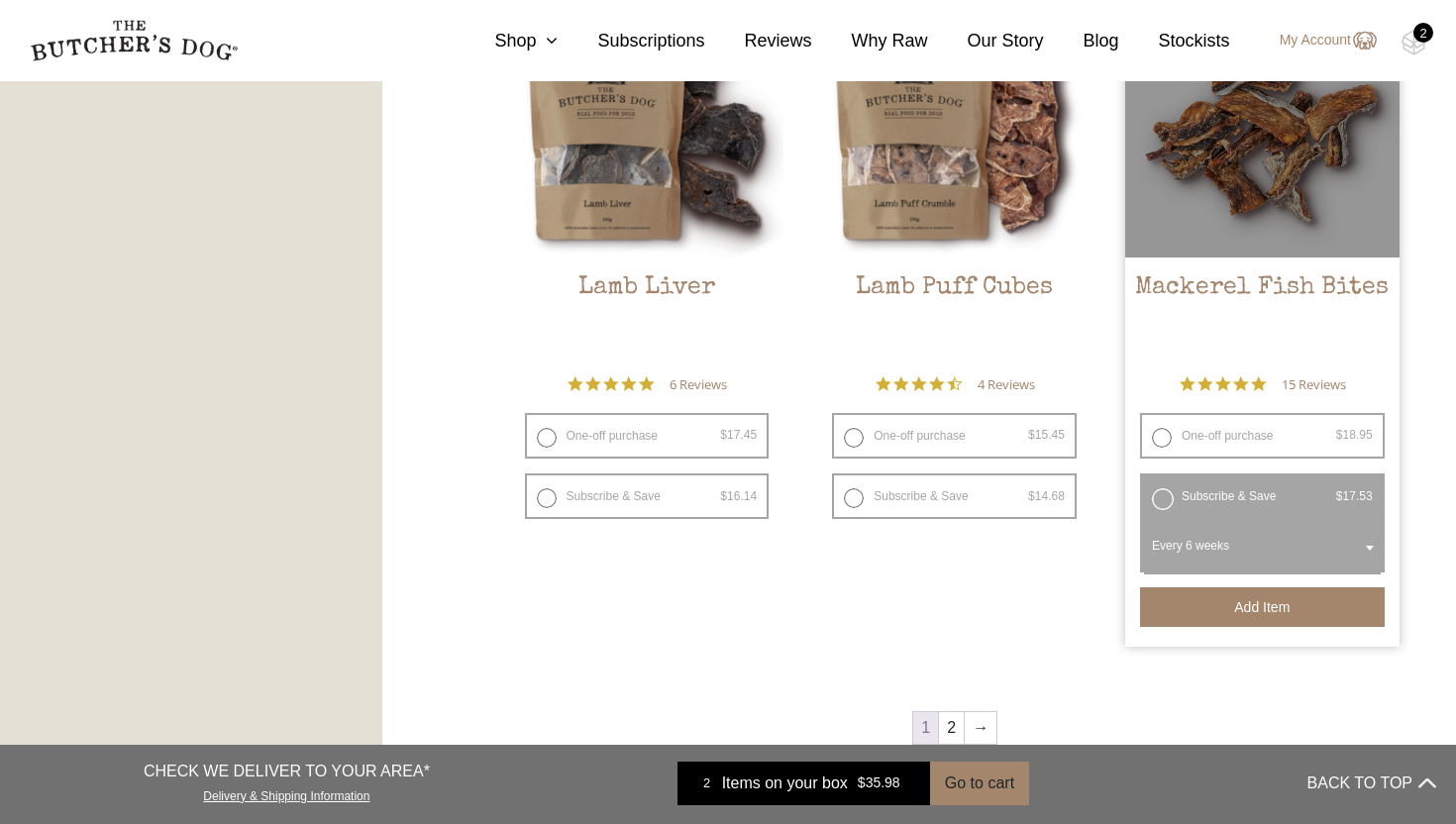 click on "Add item" at bounding box center (1262, 607) 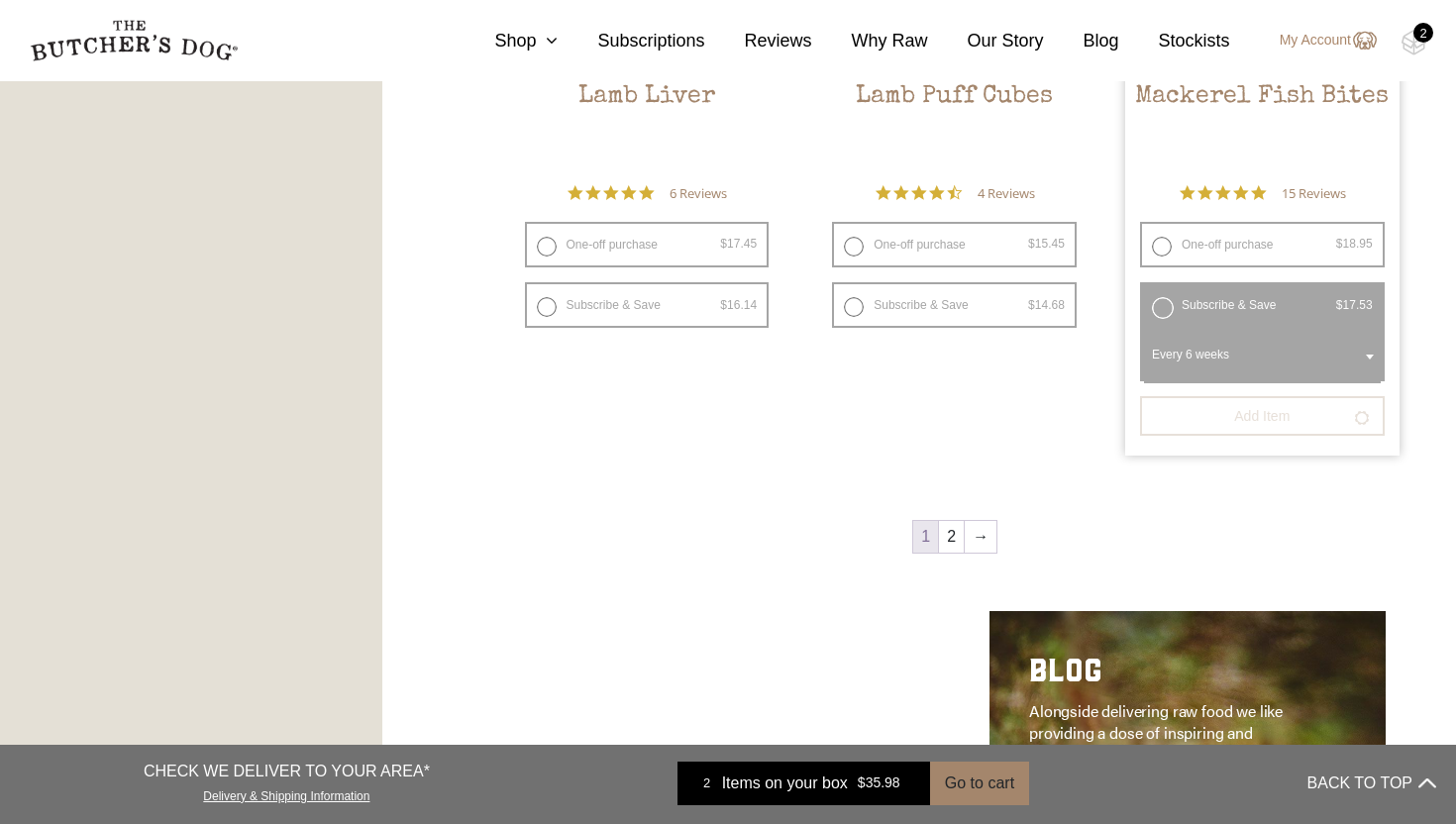 scroll, scrollTop: 2739, scrollLeft: 0, axis: vertical 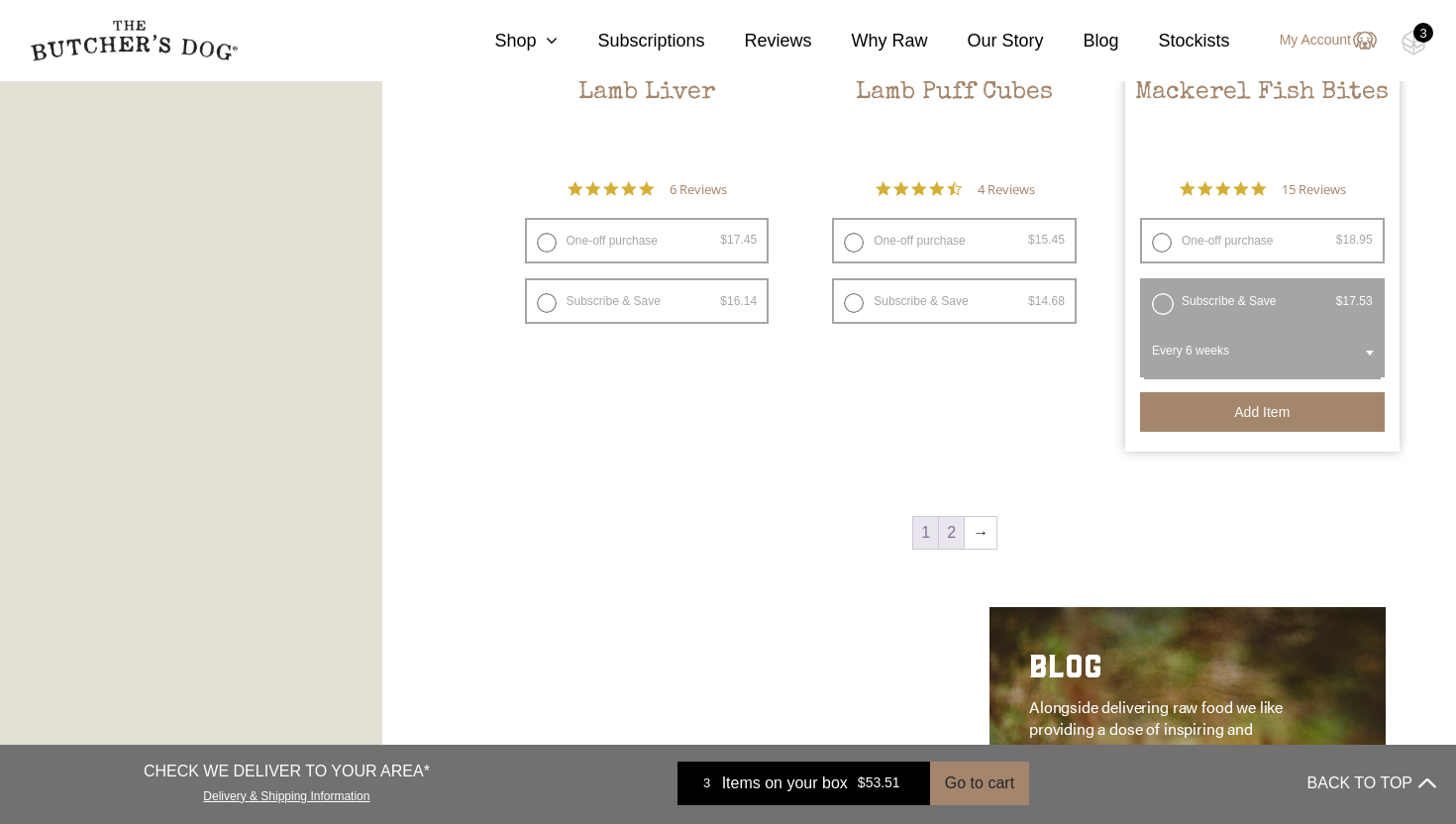 click on "2" at bounding box center [951, 533] 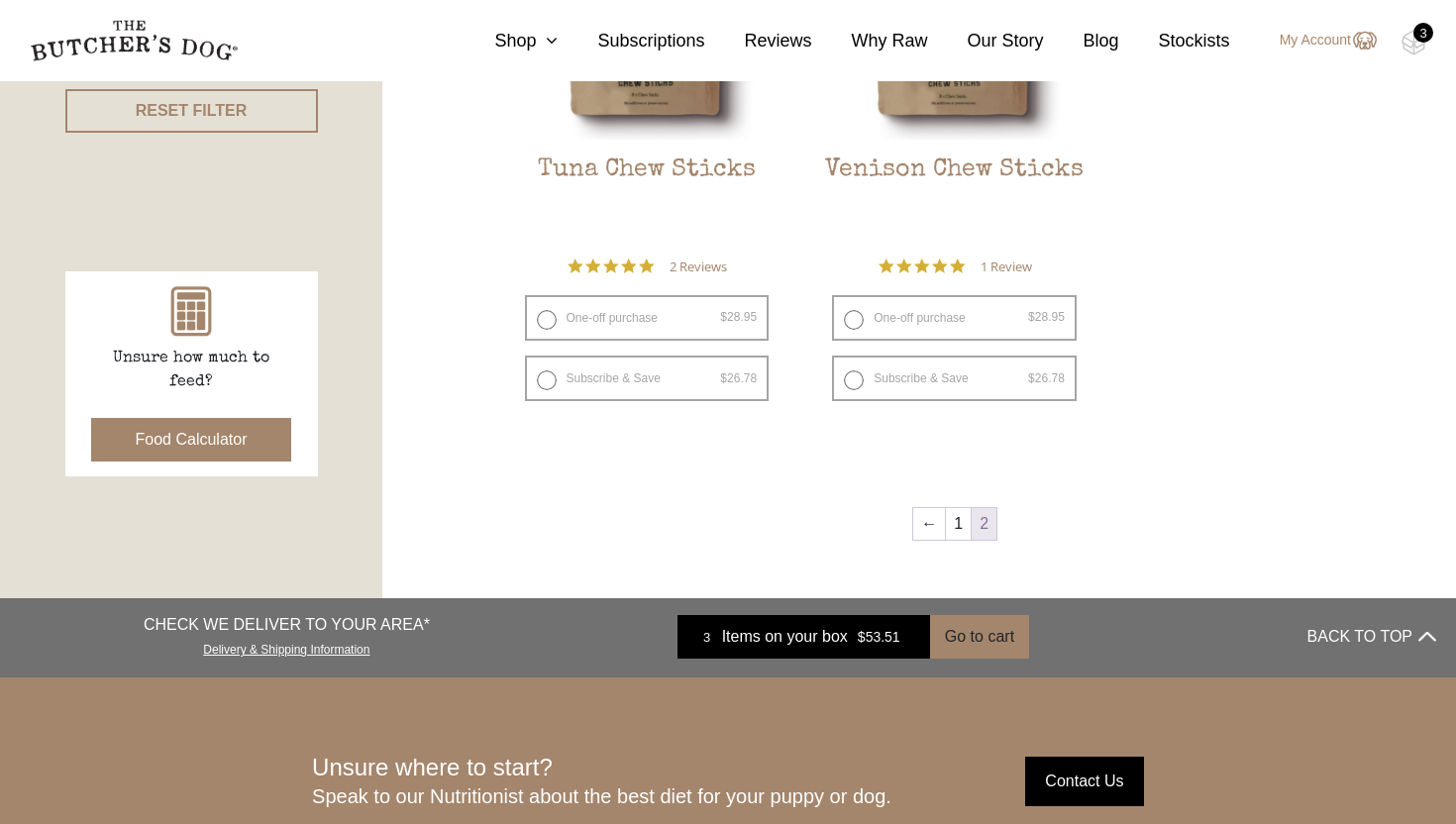 scroll, scrollTop: 746, scrollLeft: 0, axis: vertical 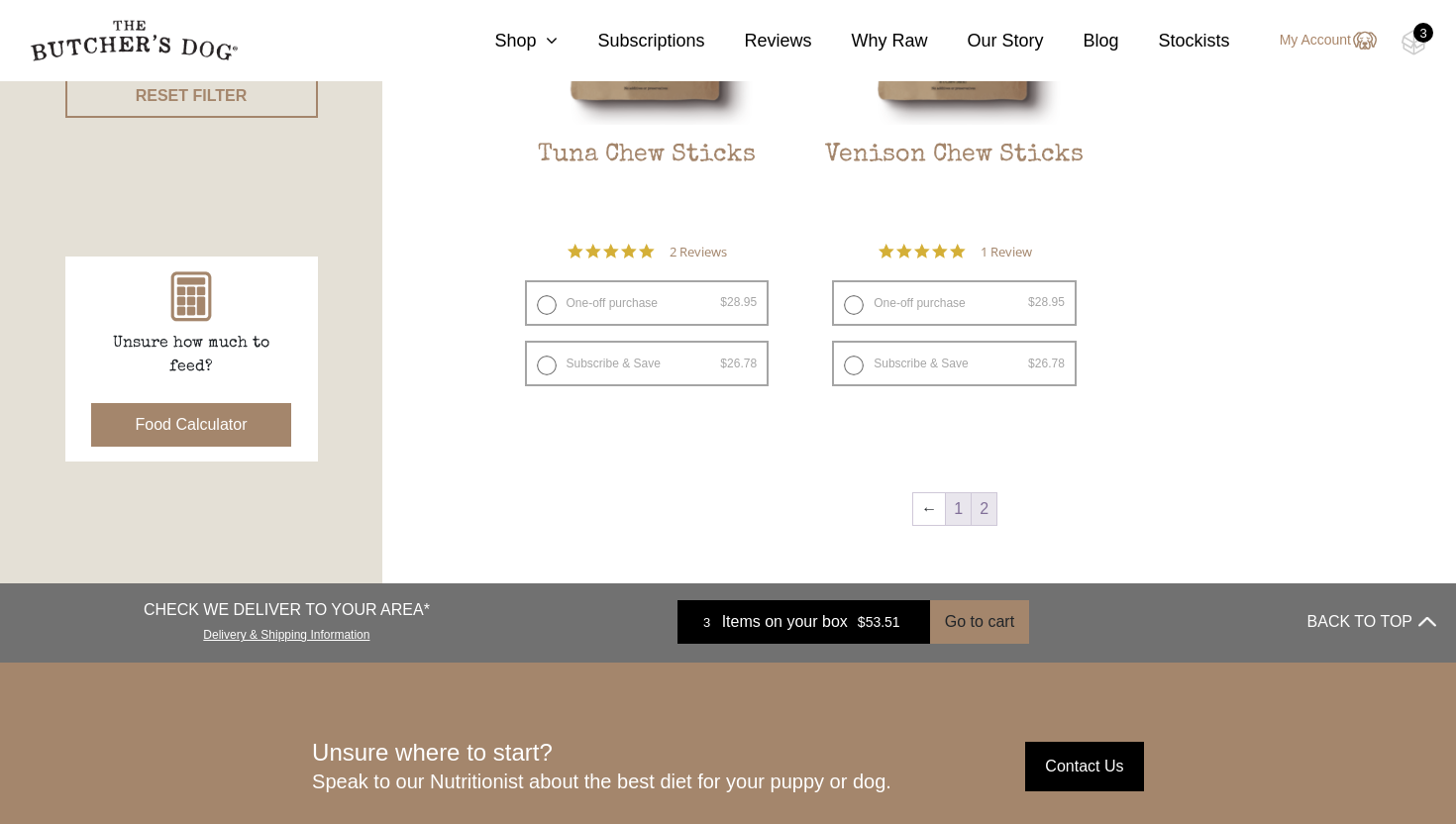 click on "1" at bounding box center (958, 509) 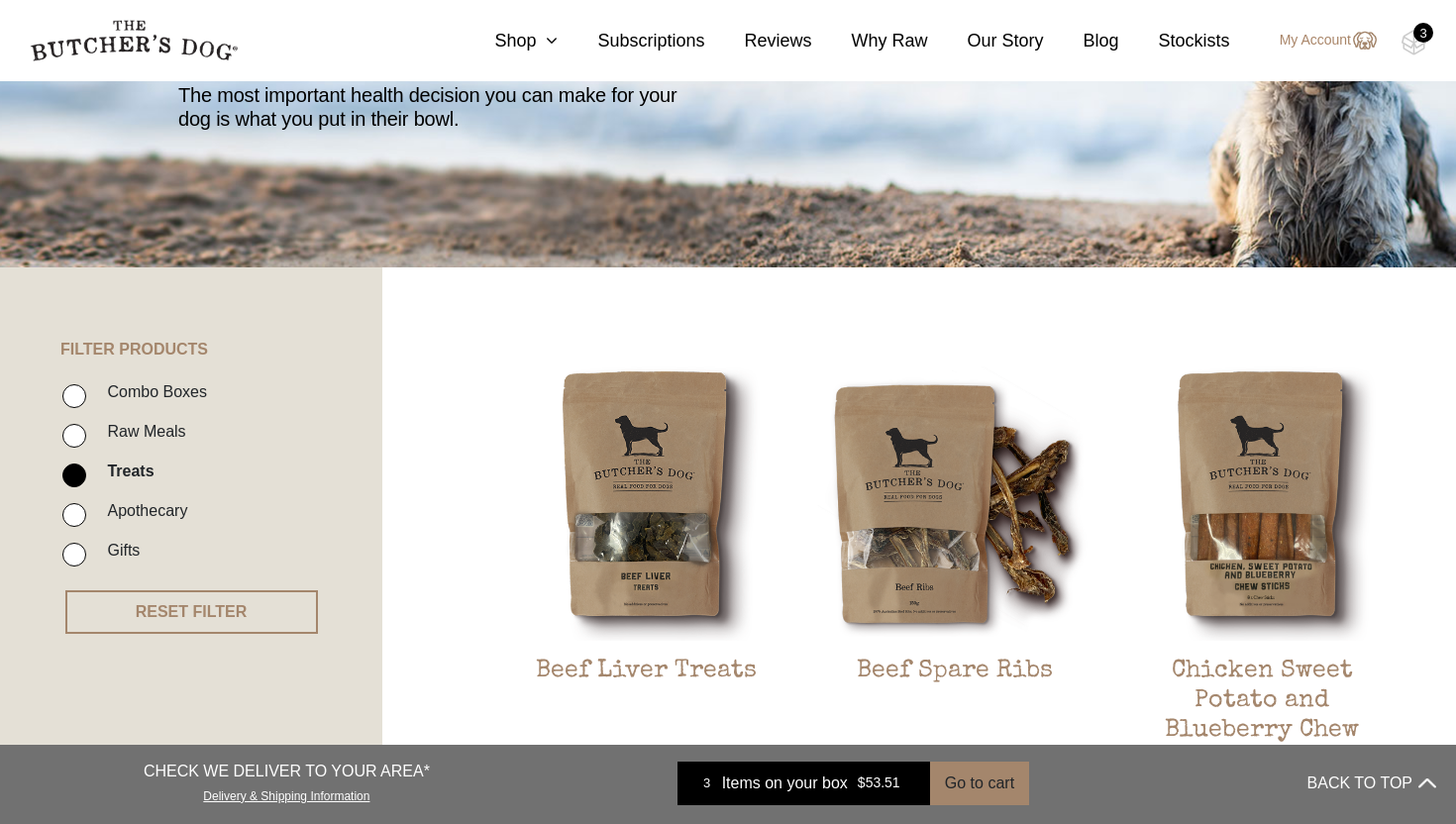 scroll, scrollTop: 56, scrollLeft: 0, axis: vertical 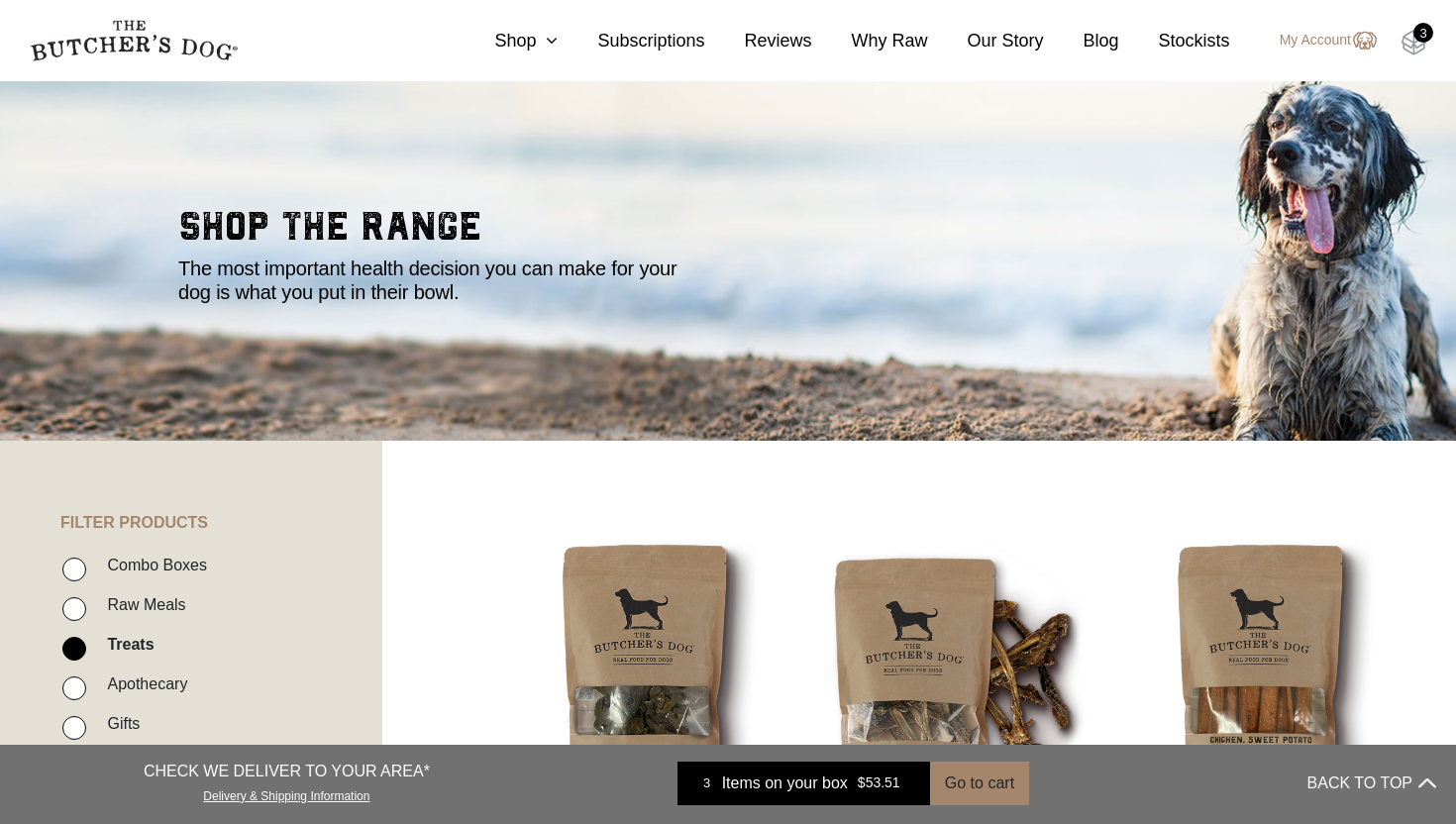 click at bounding box center [1413, 43] 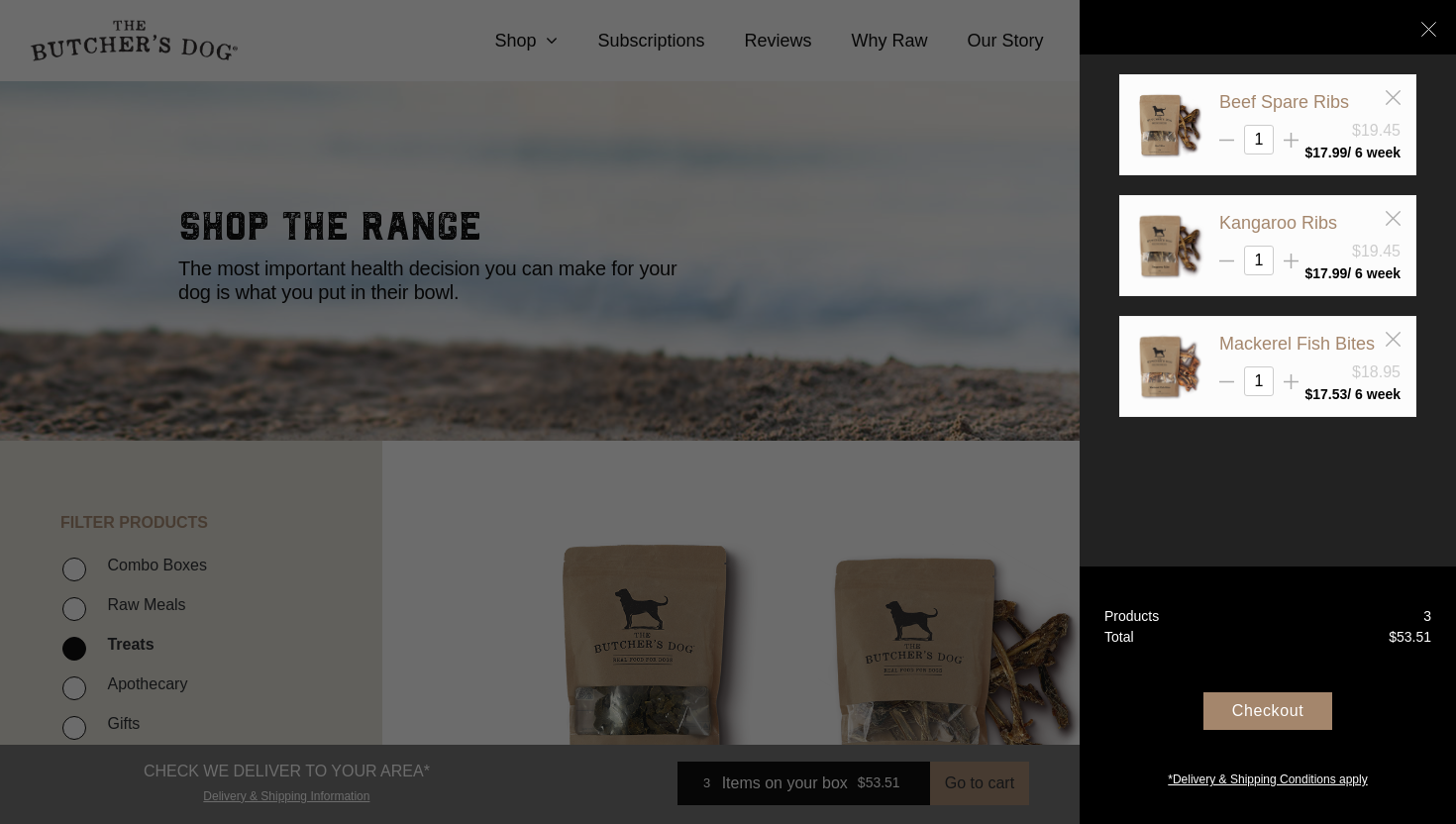 click on "Checkout" at bounding box center (1268, 711) 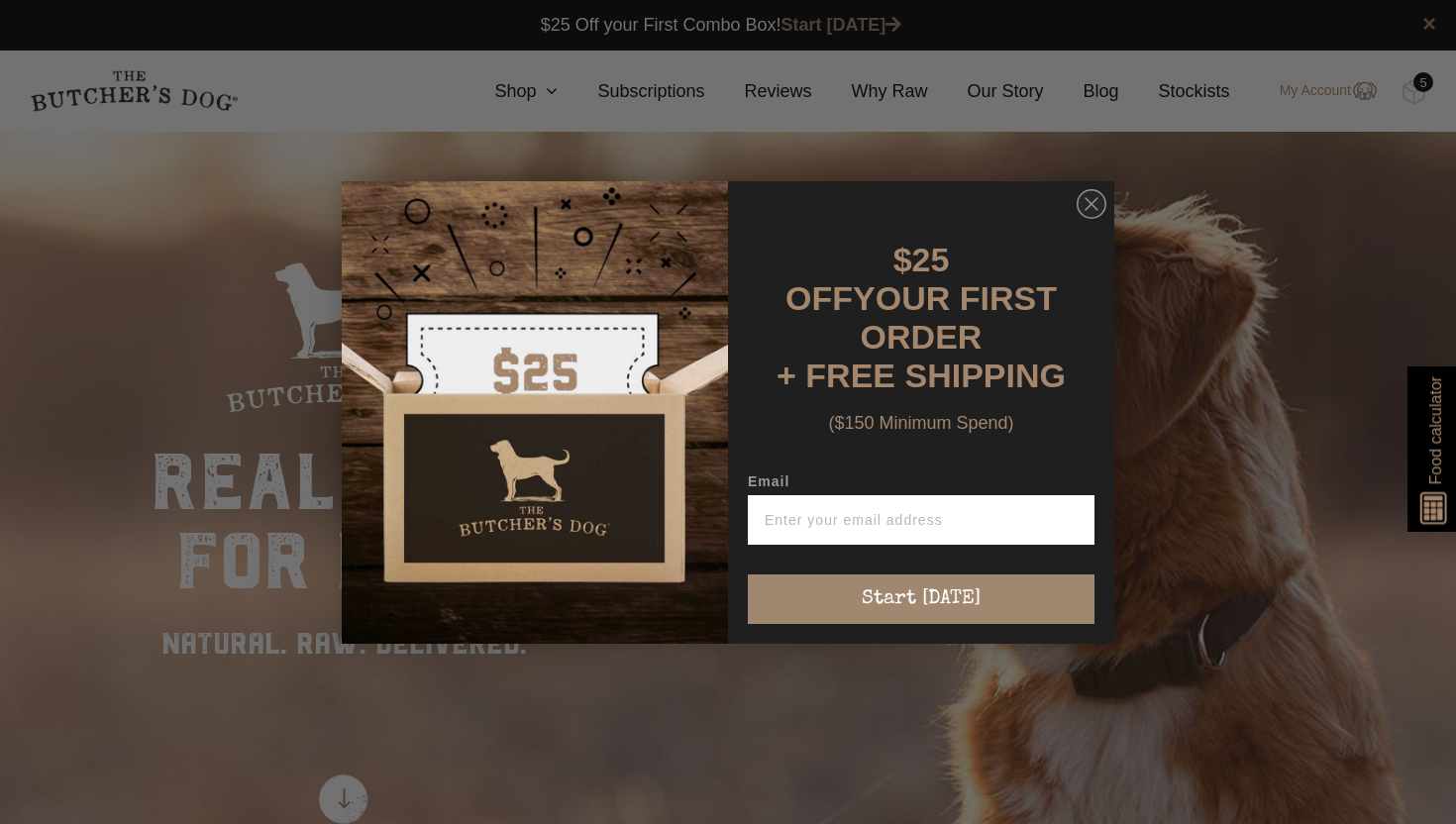 scroll, scrollTop: 1, scrollLeft: 0, axis: vertical 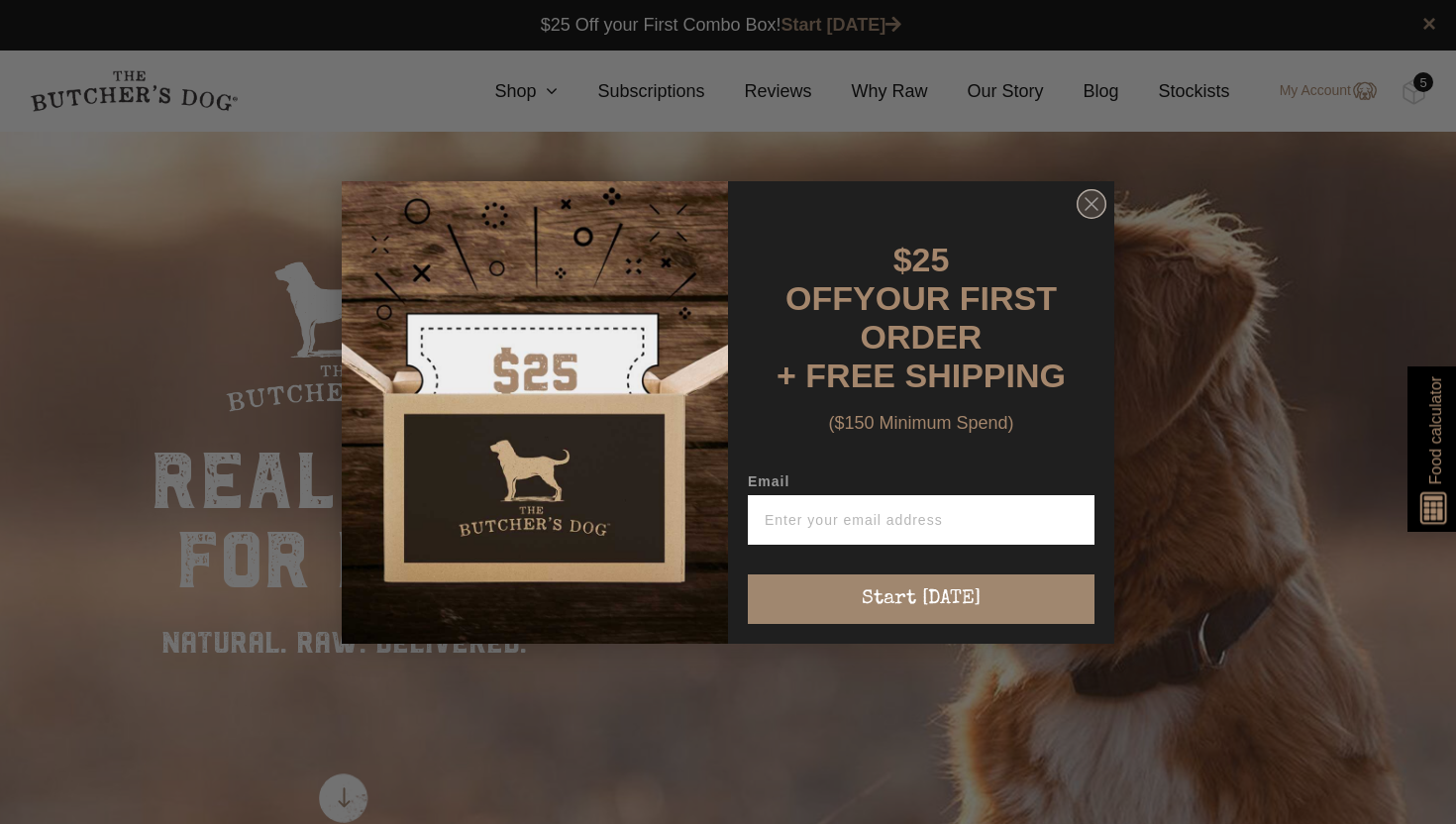 click 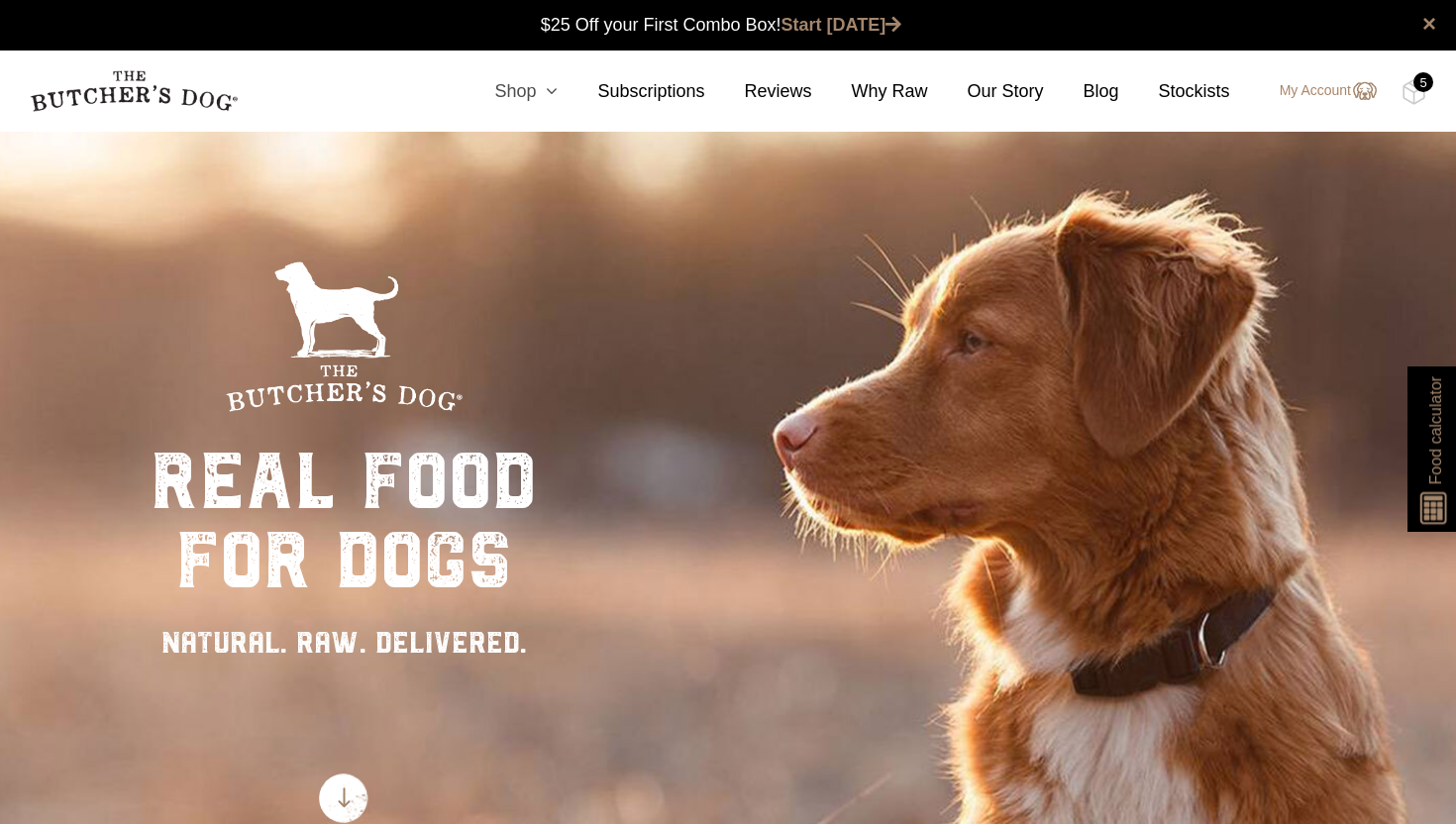click at bounding box center (547, 91) 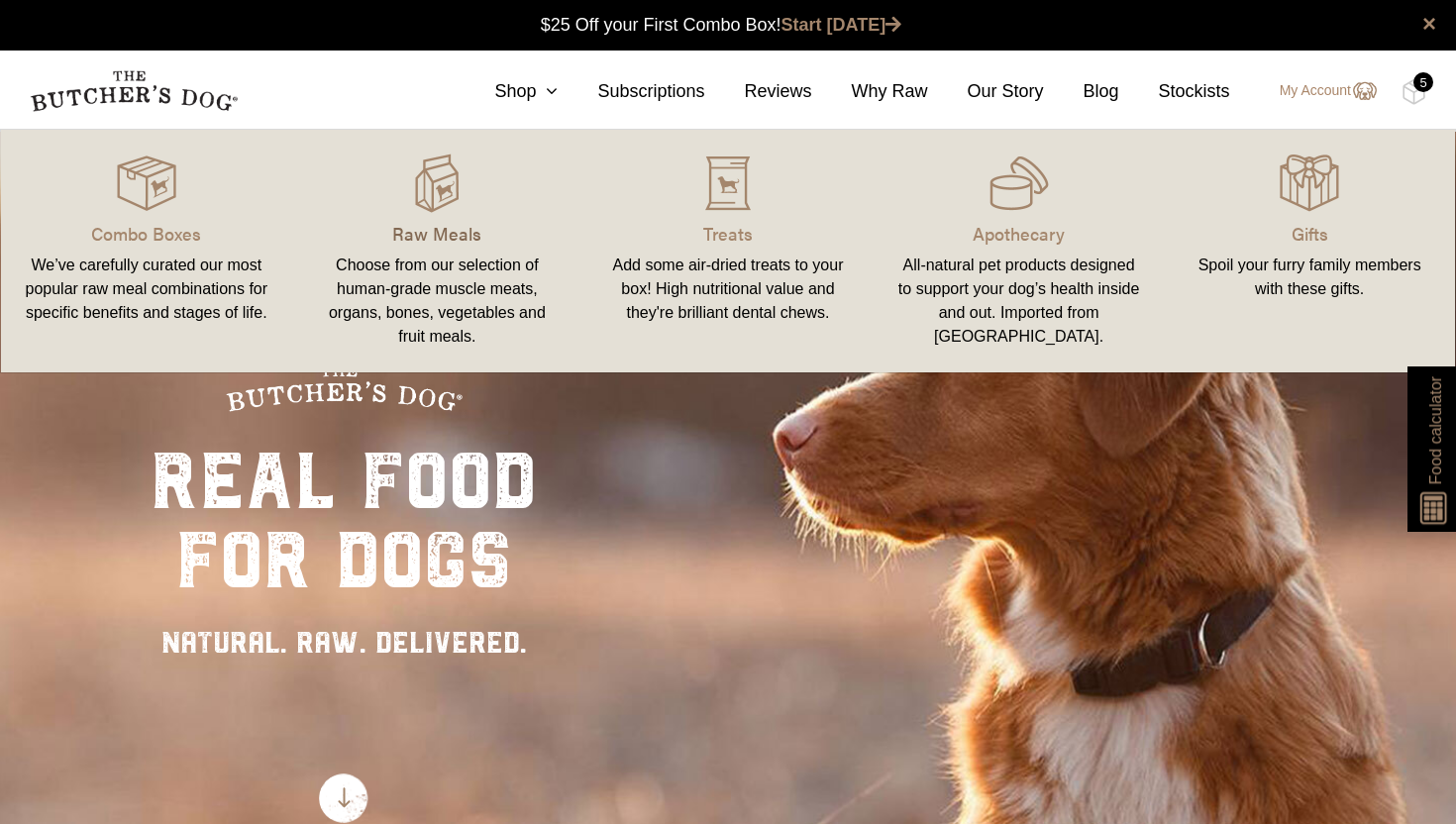 click on "Raw Meals" at bounding box center [438, 233] 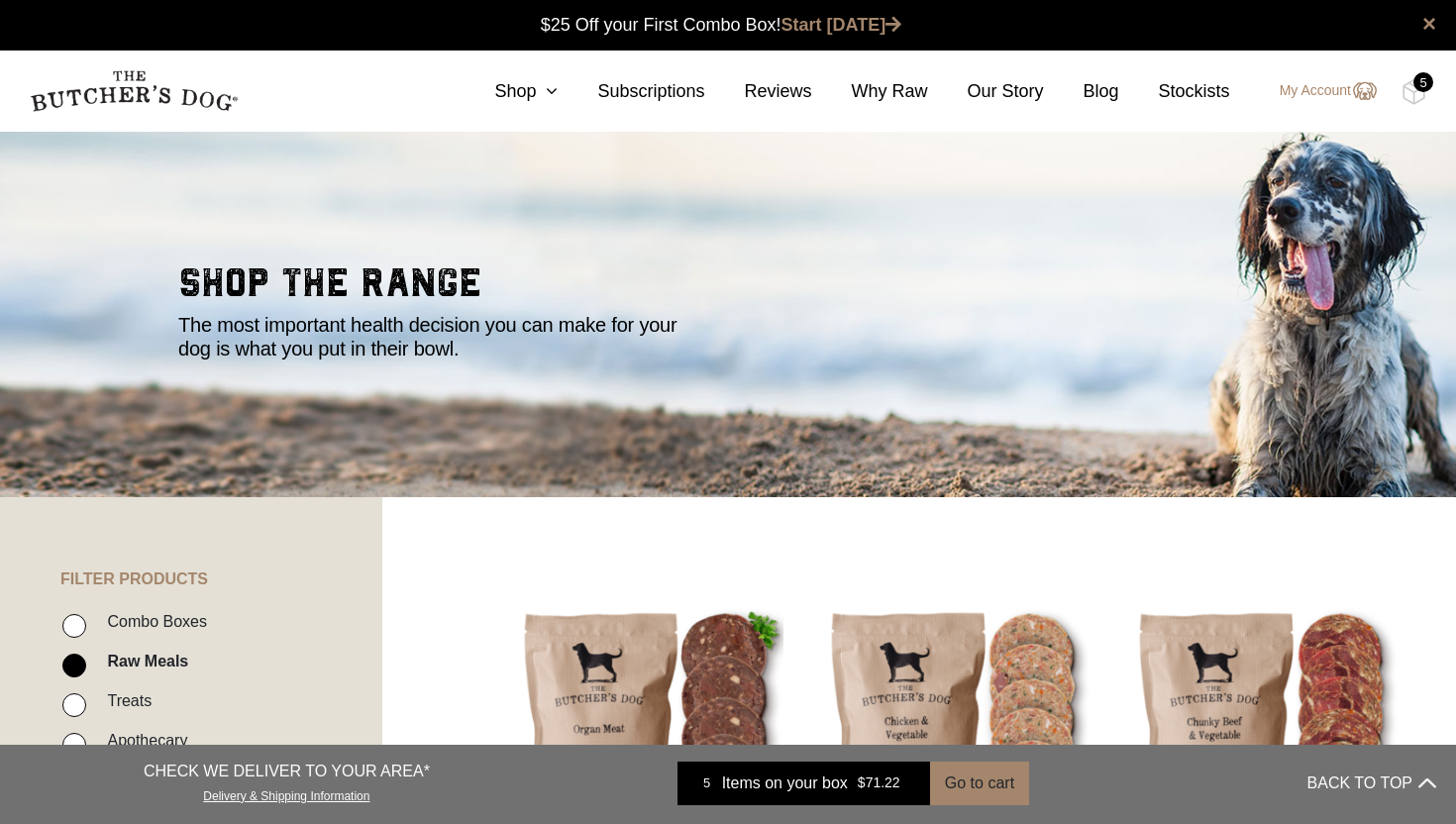 scroll, scrollTop: 0, scrollLeft: 0, axis: both 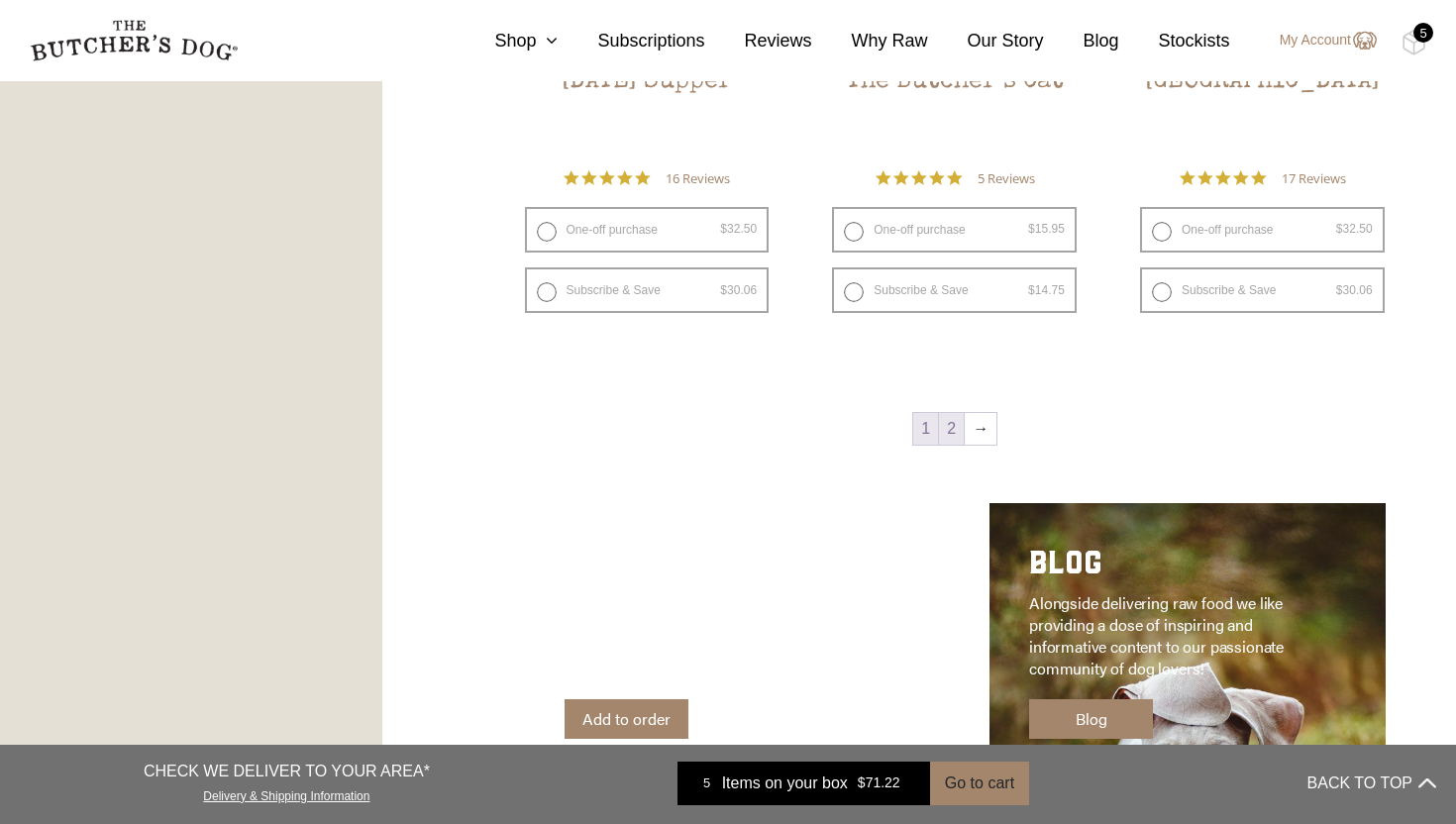 click on "2" at bounding box center [951, 429] 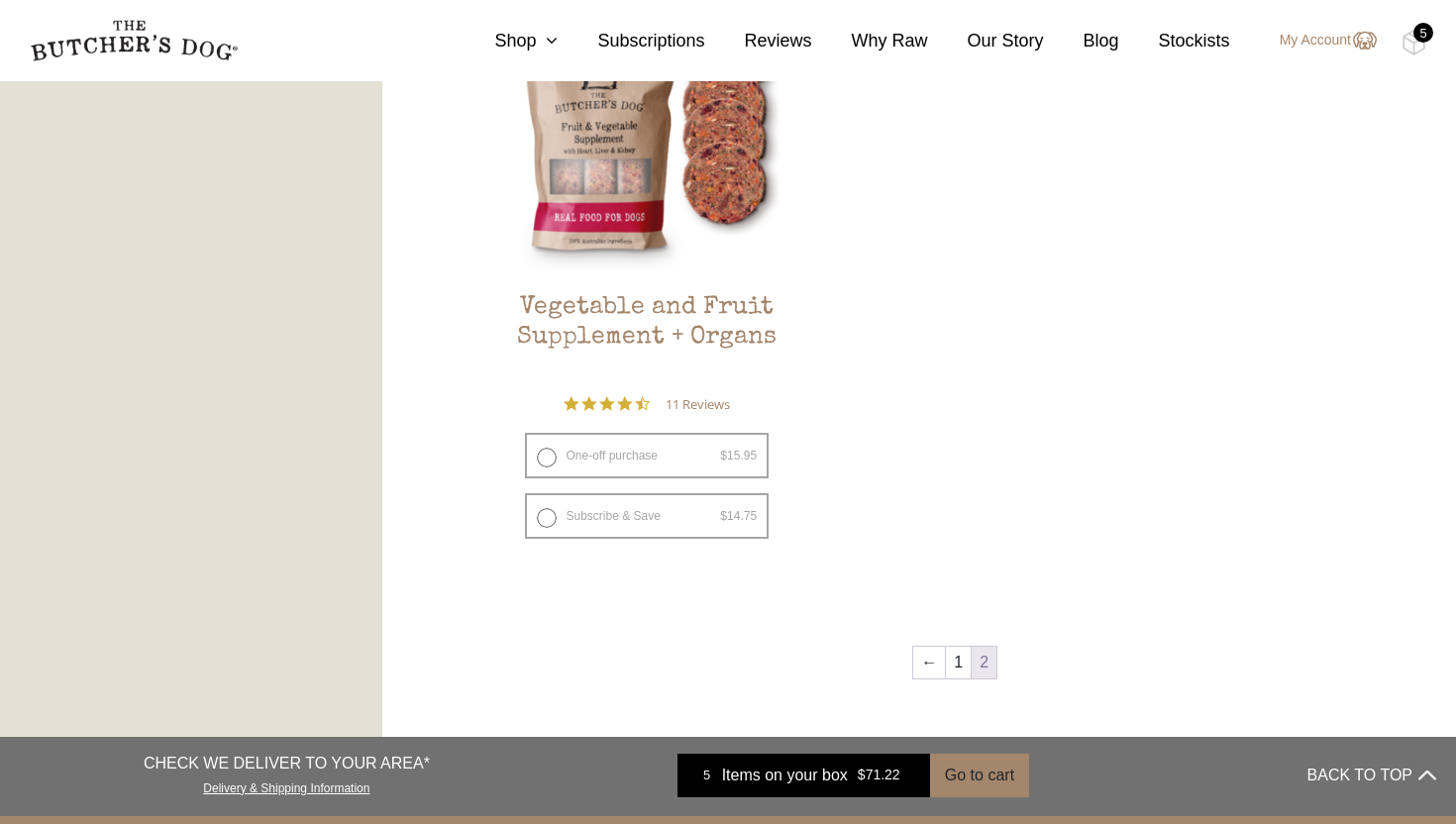 scroll, scrollTop: 1342, scrollLeft: 0, axis: vertical 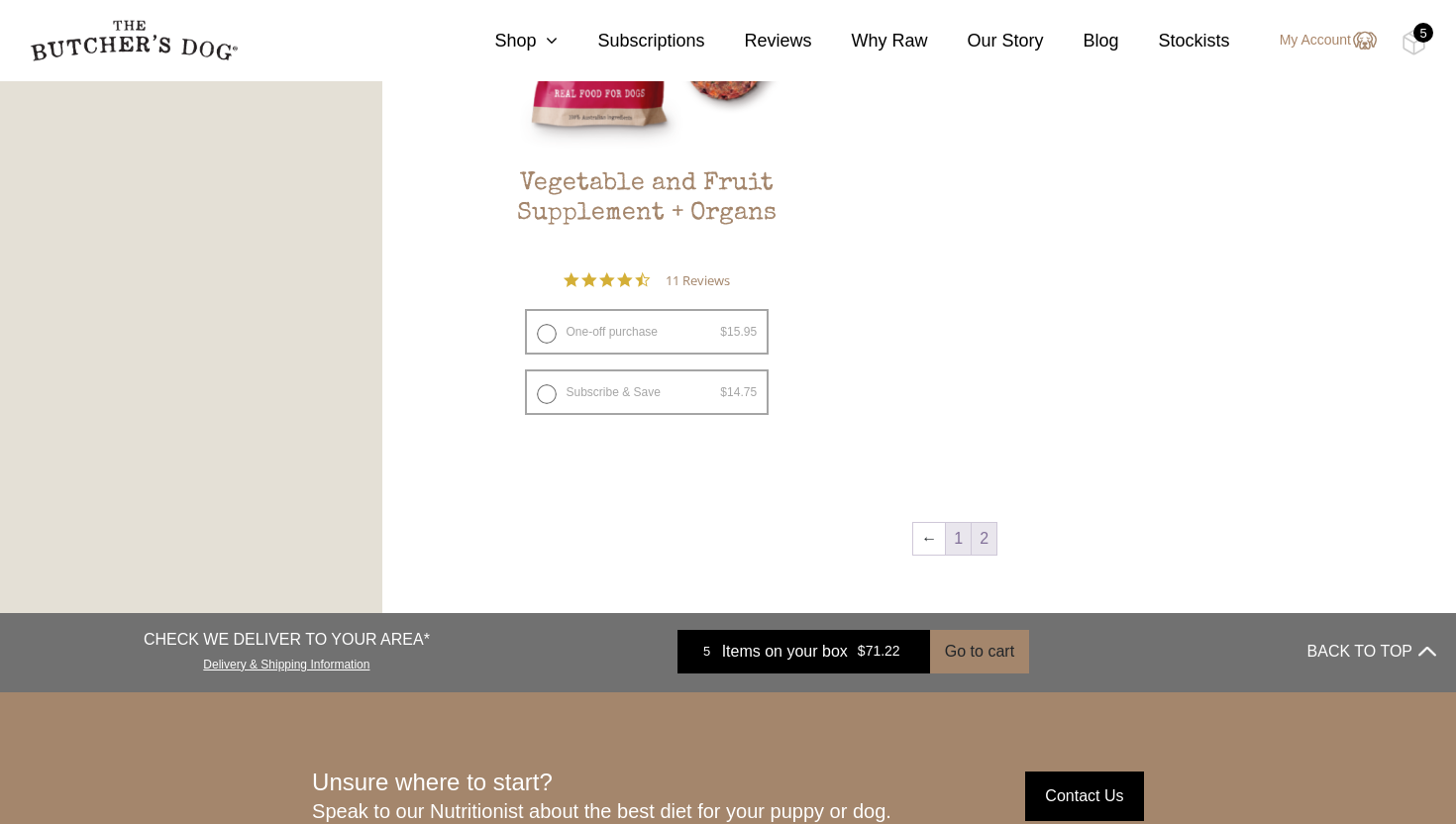 click on "1" at bounding box center (958, 539) 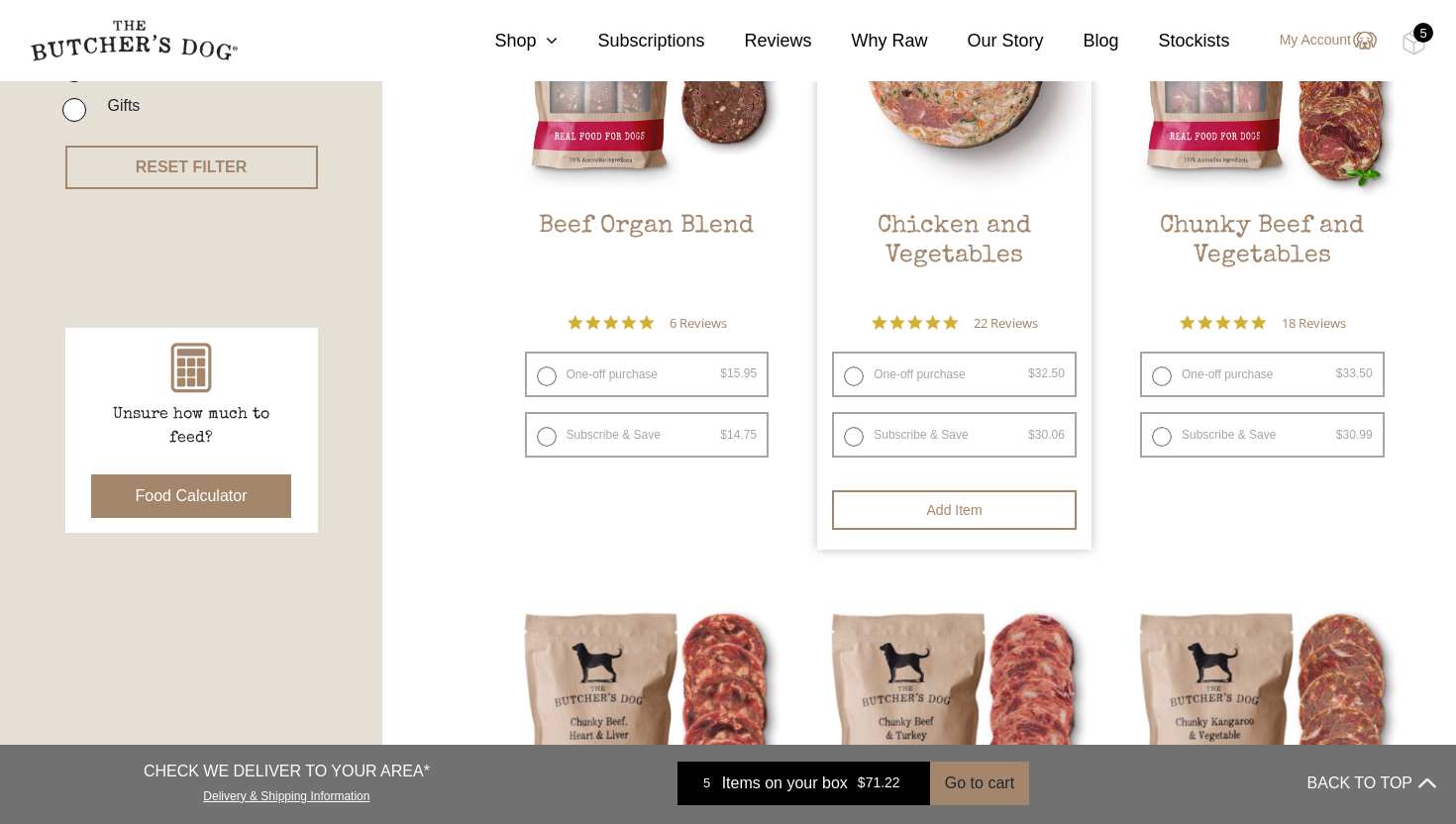 scroll, scrollTop: 675, scrollLeft: 0, axis: vertical 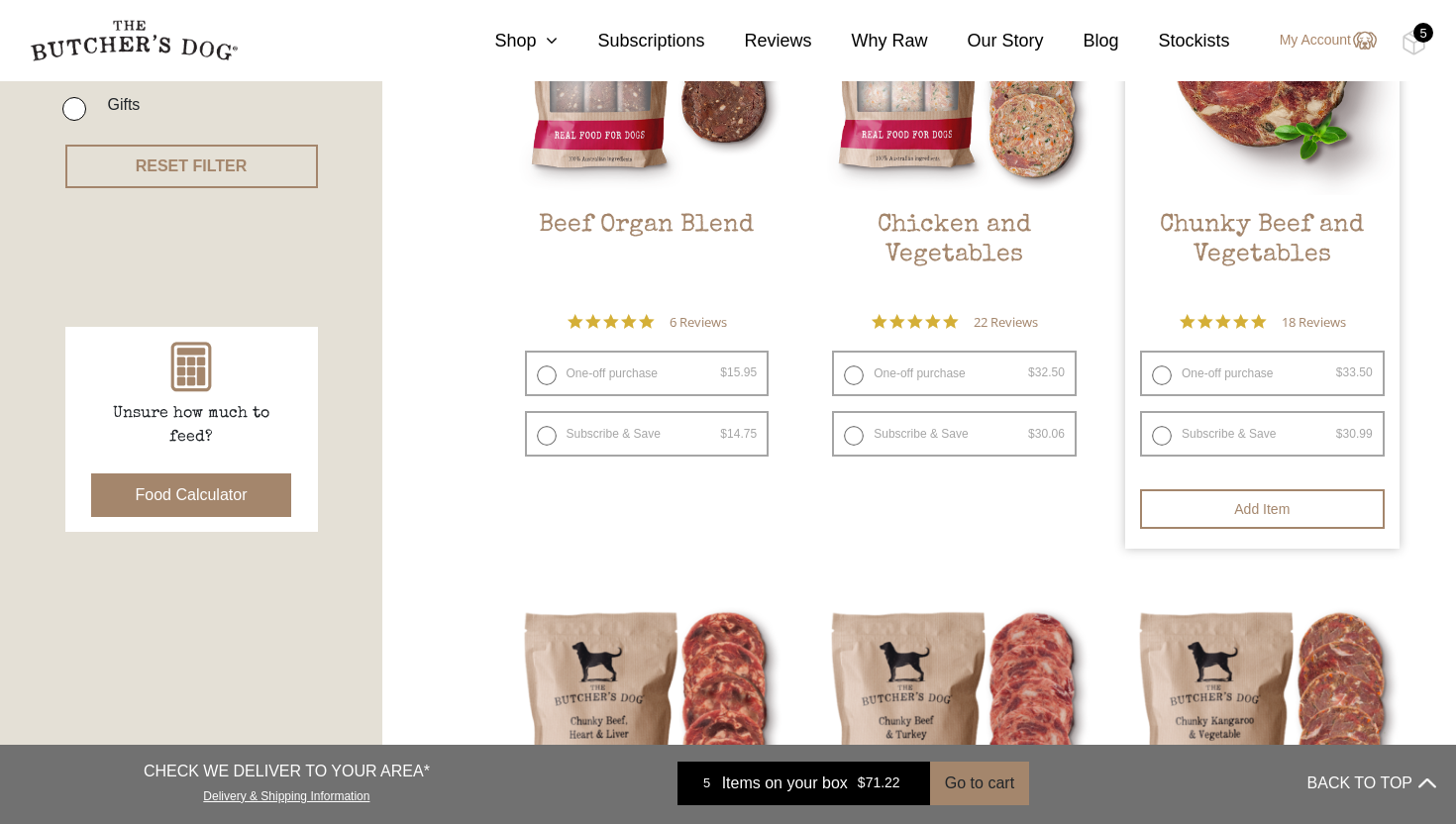 click on "Subscribe &
Save $ 33.50   Original price was: $33.50. $ 30.99 Current price is: $30.99.    / week" at bounding box center [1262, 434] 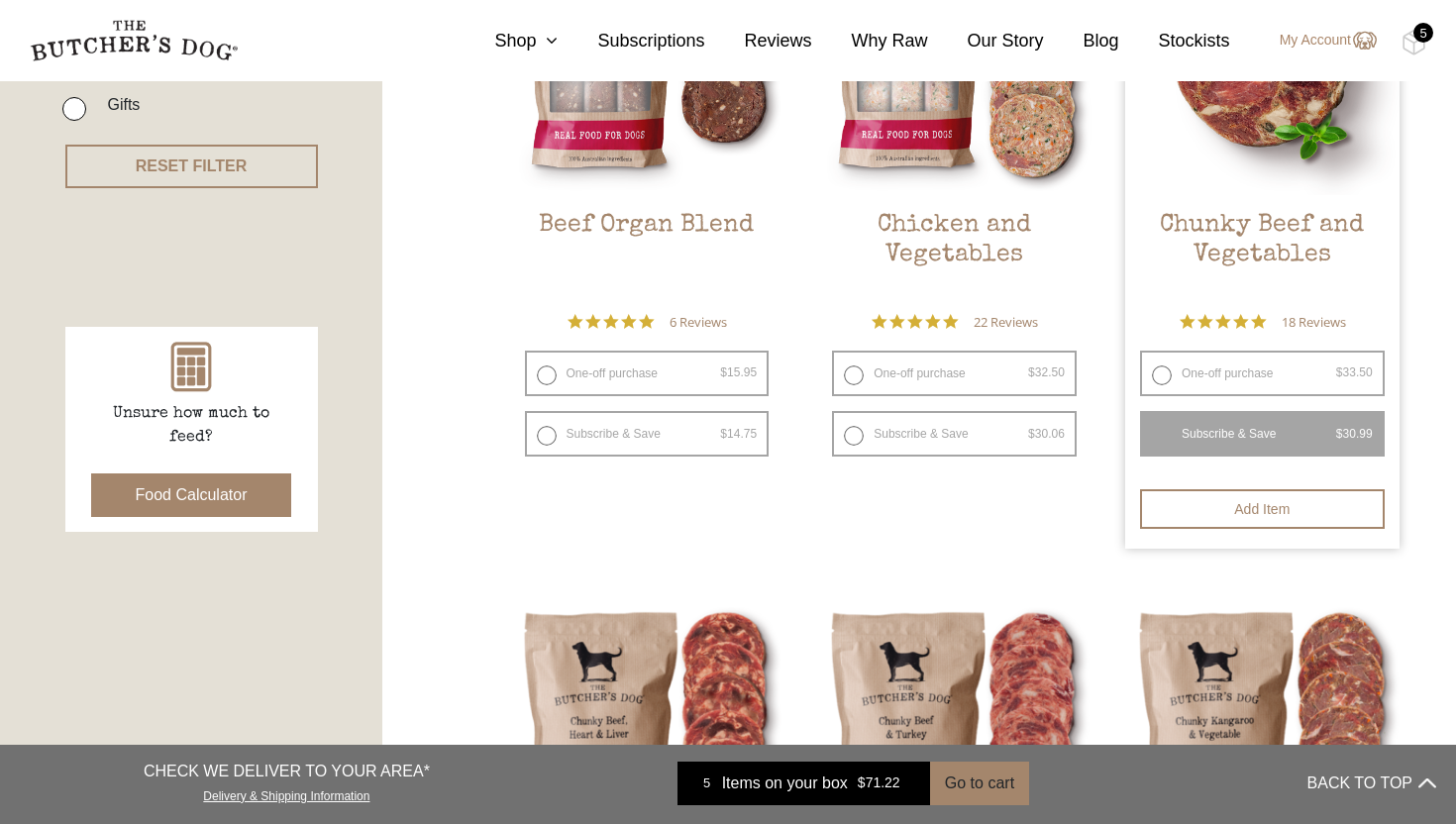select on "6_week" 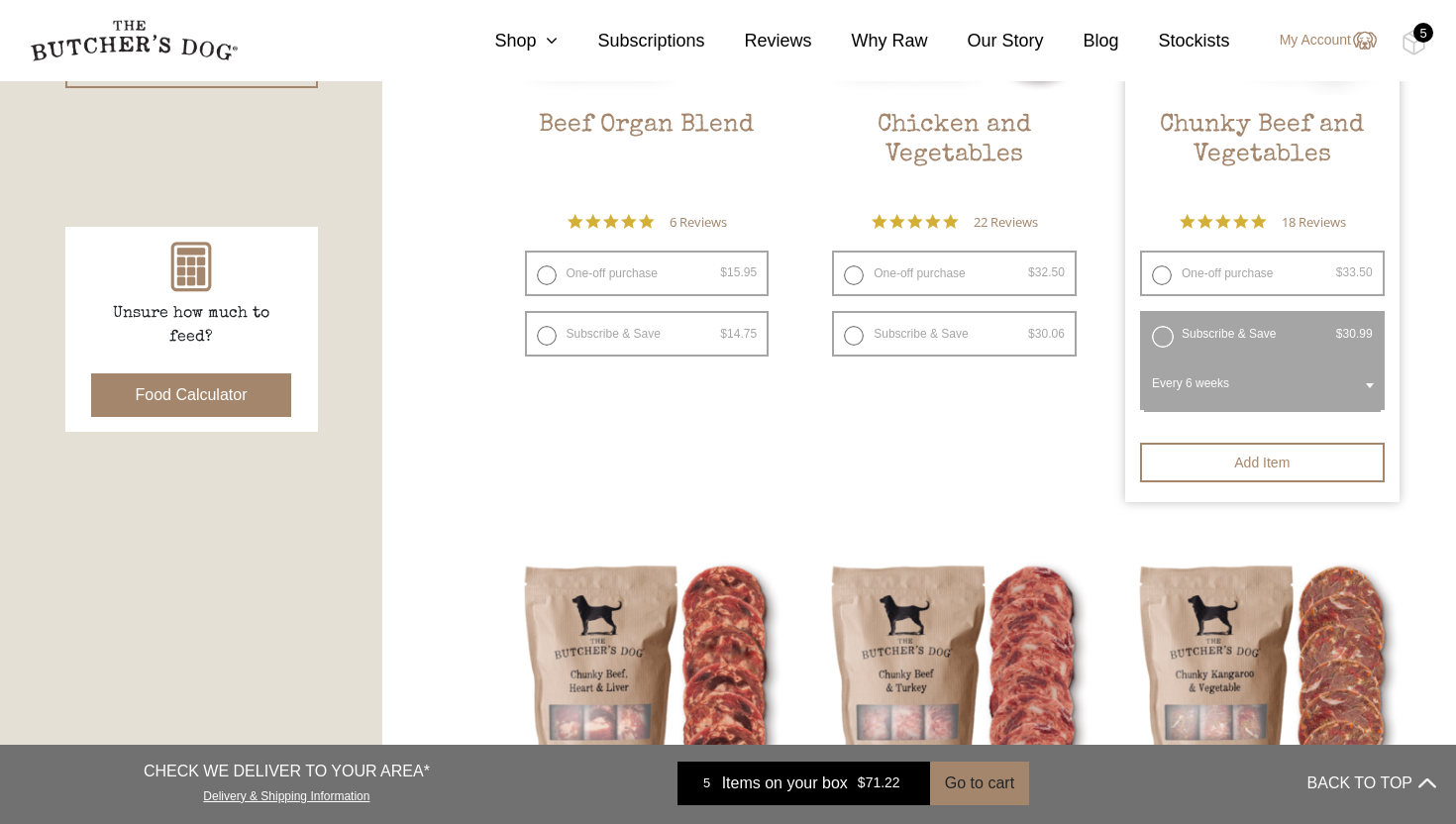 scroll, scrollTop: 779, scrollLeft: 0, axis: vertical 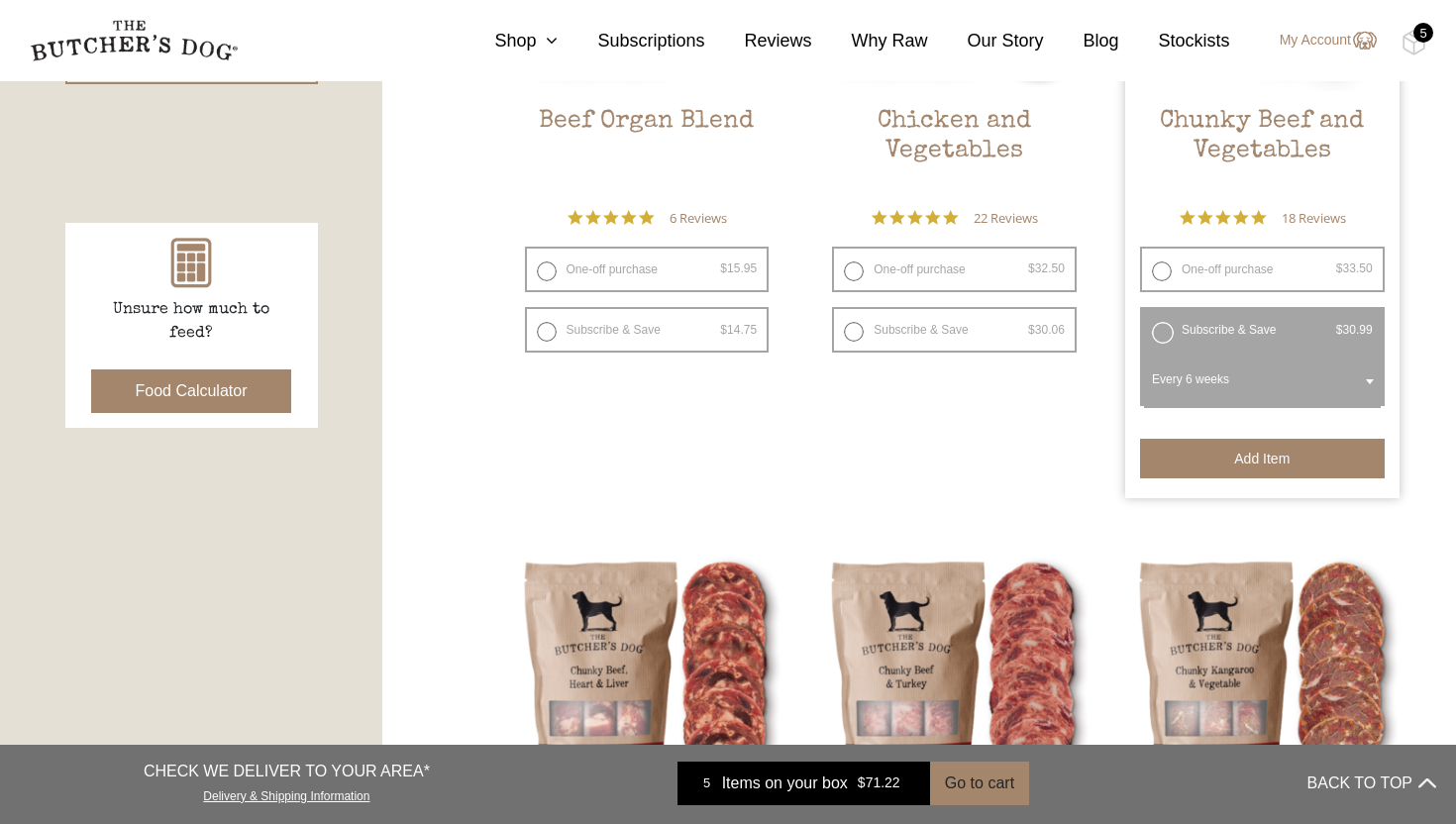 click on "Add item" at bounding box center [1262, 459] 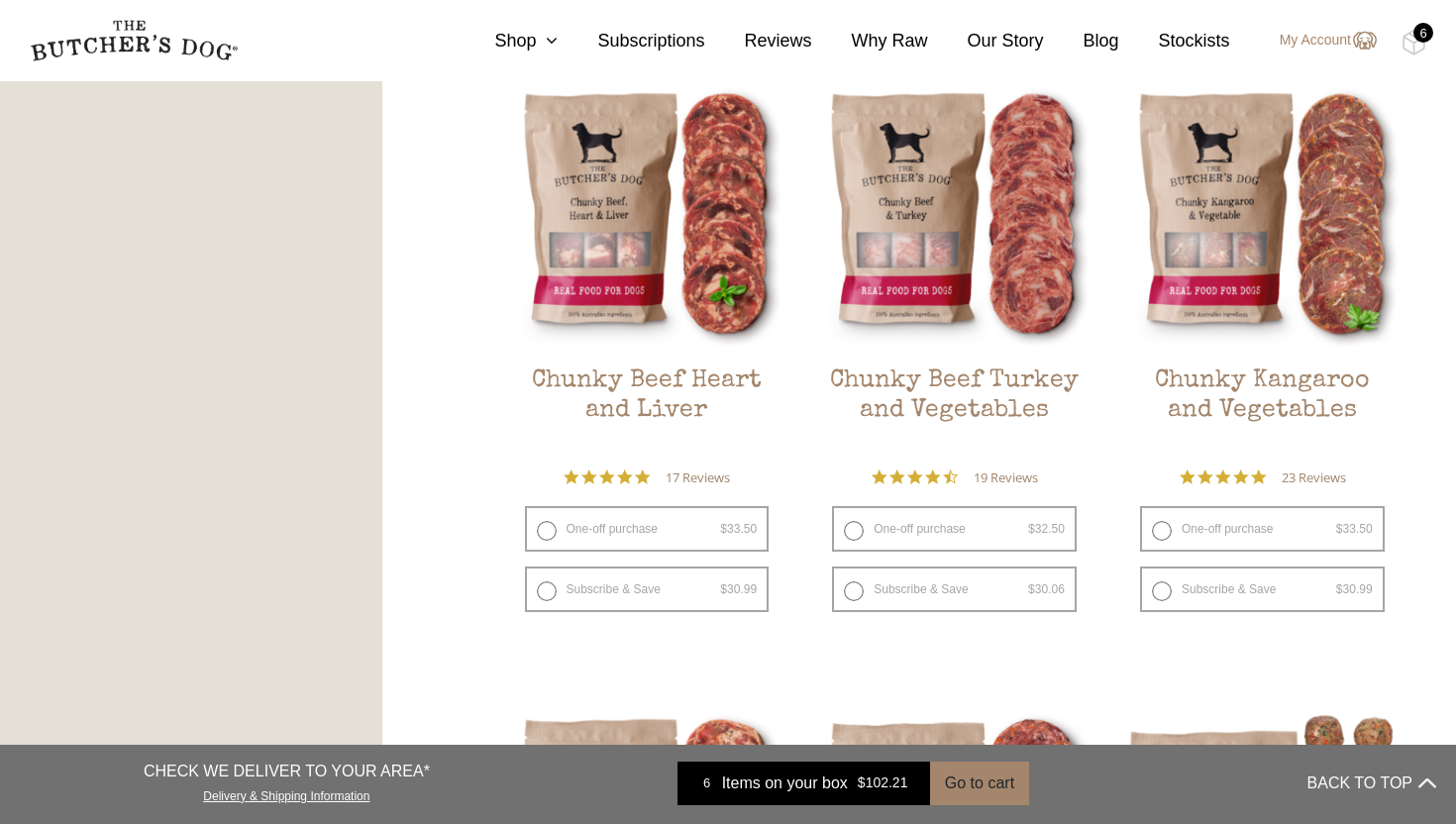 scroll, scrollTop: 1255, scrollLeft: 0, axis: vertical 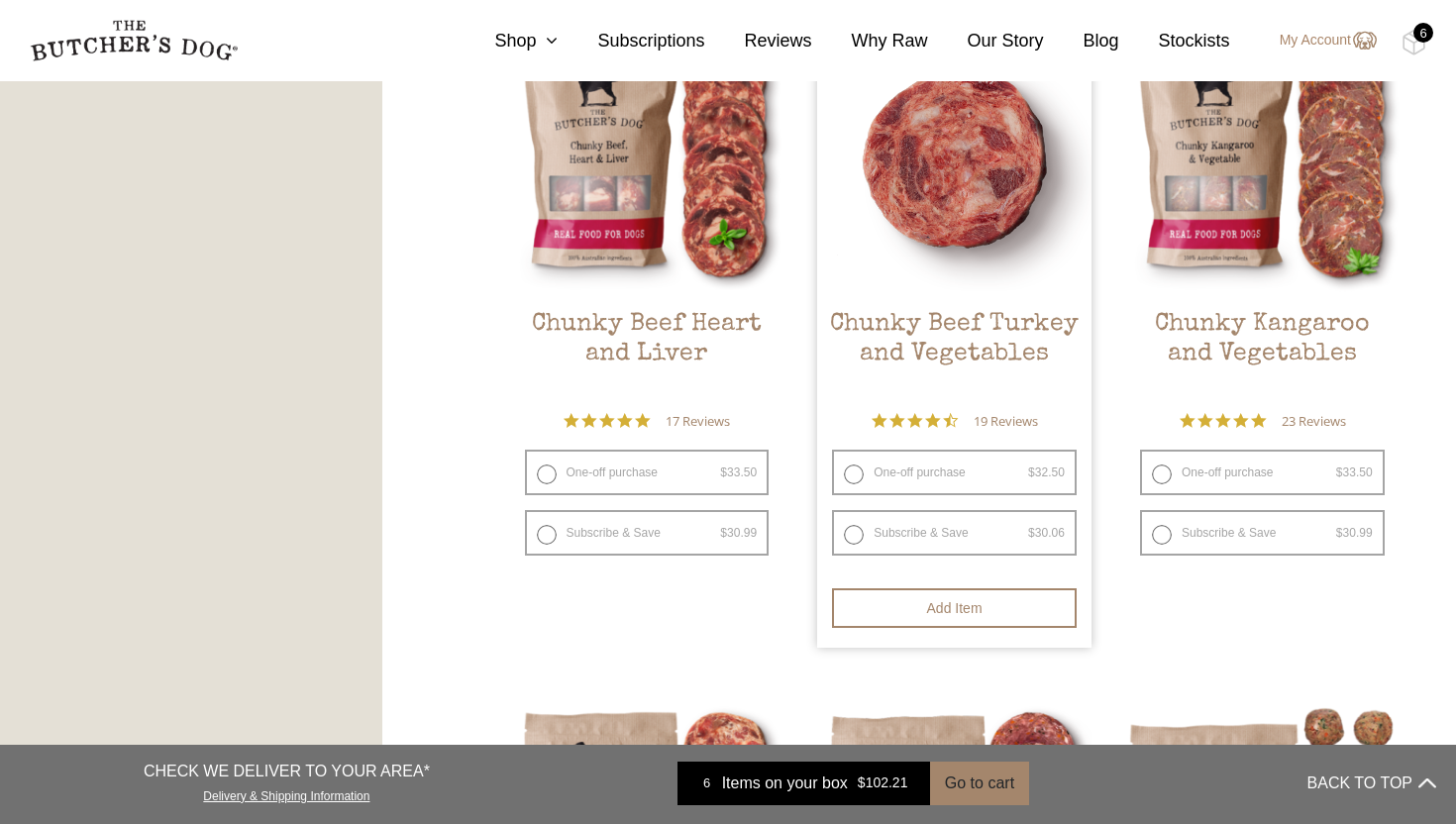 click on "Subscribe &
Save $ 32.50   Original price was: $32.50. $ 30.06 Current price is: $30.06.    / week" at bounding box center [954, 533] 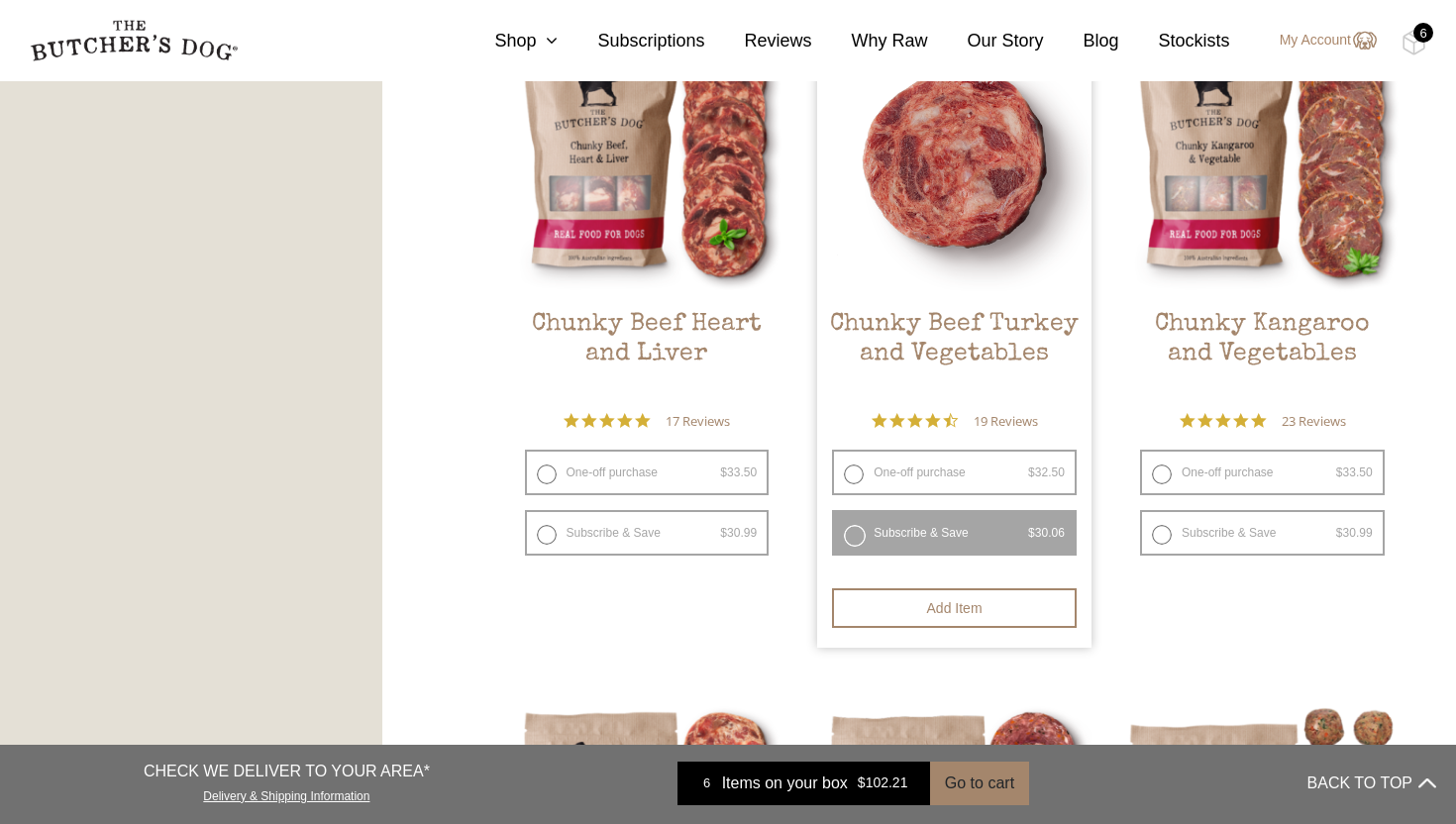 select on "6_week" 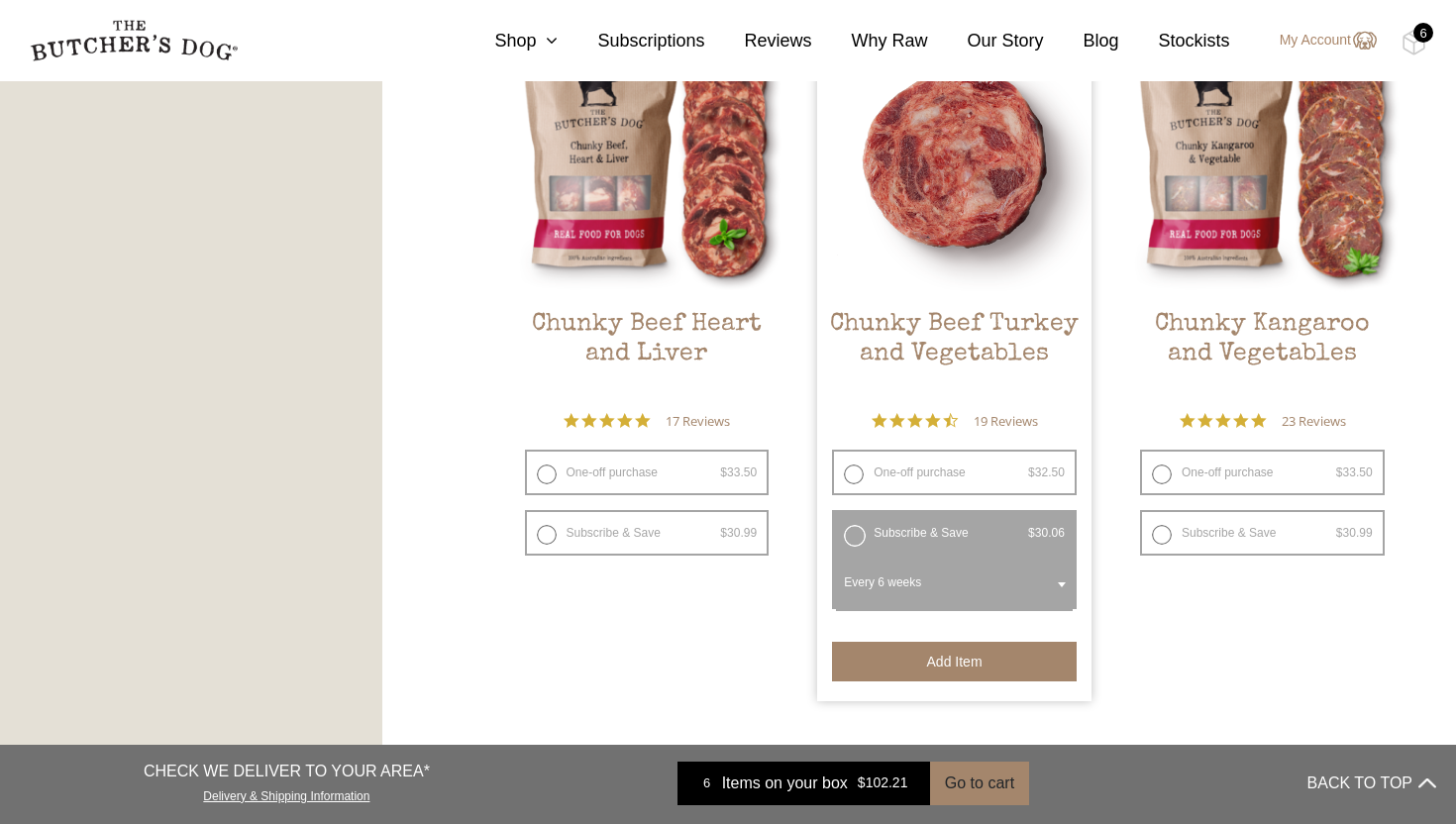 click on "Add item" at bounding box center (954, 662) 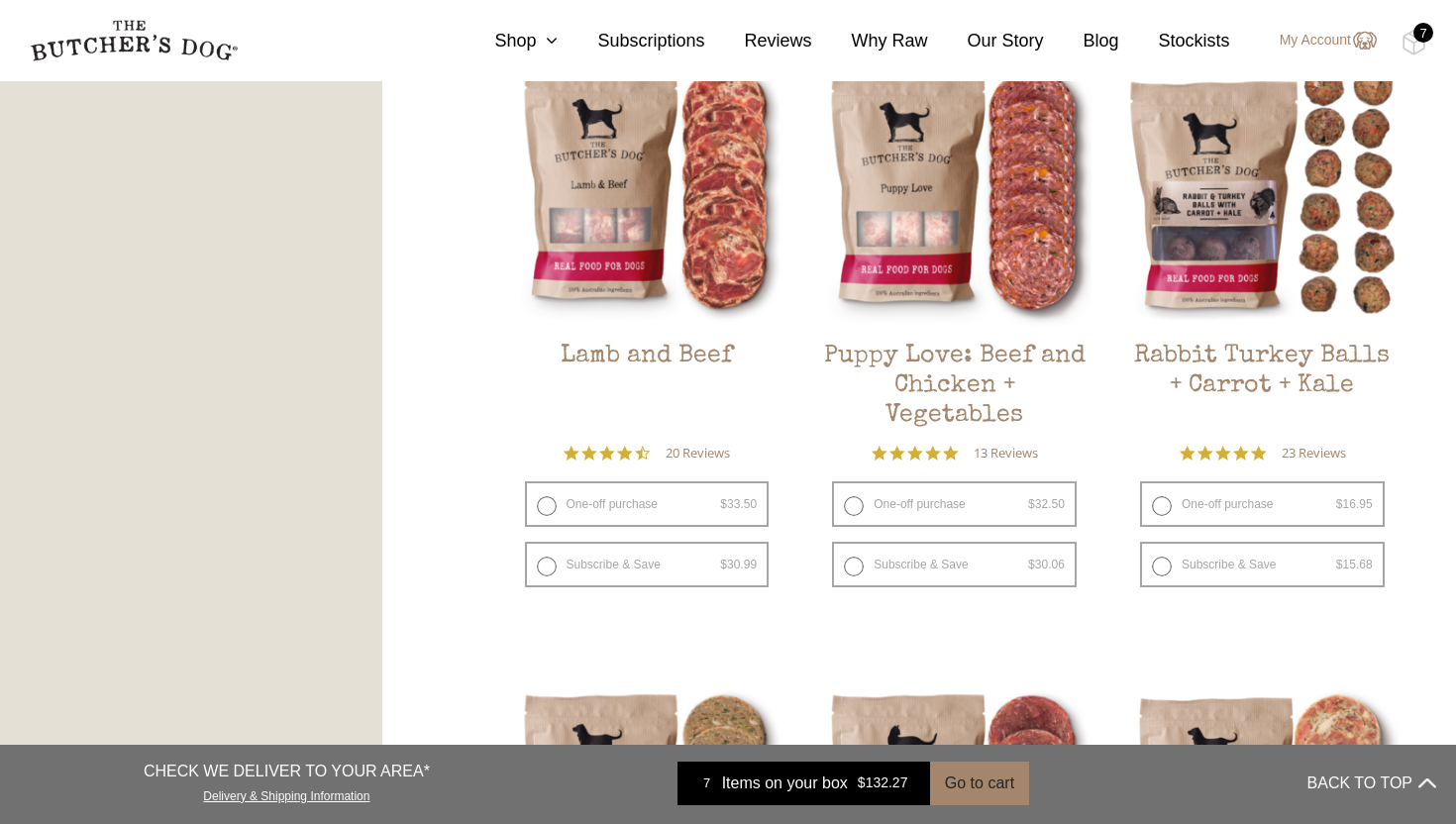 scroll, scrollTop: 1957, scrollLeft: 0, axis: vertical 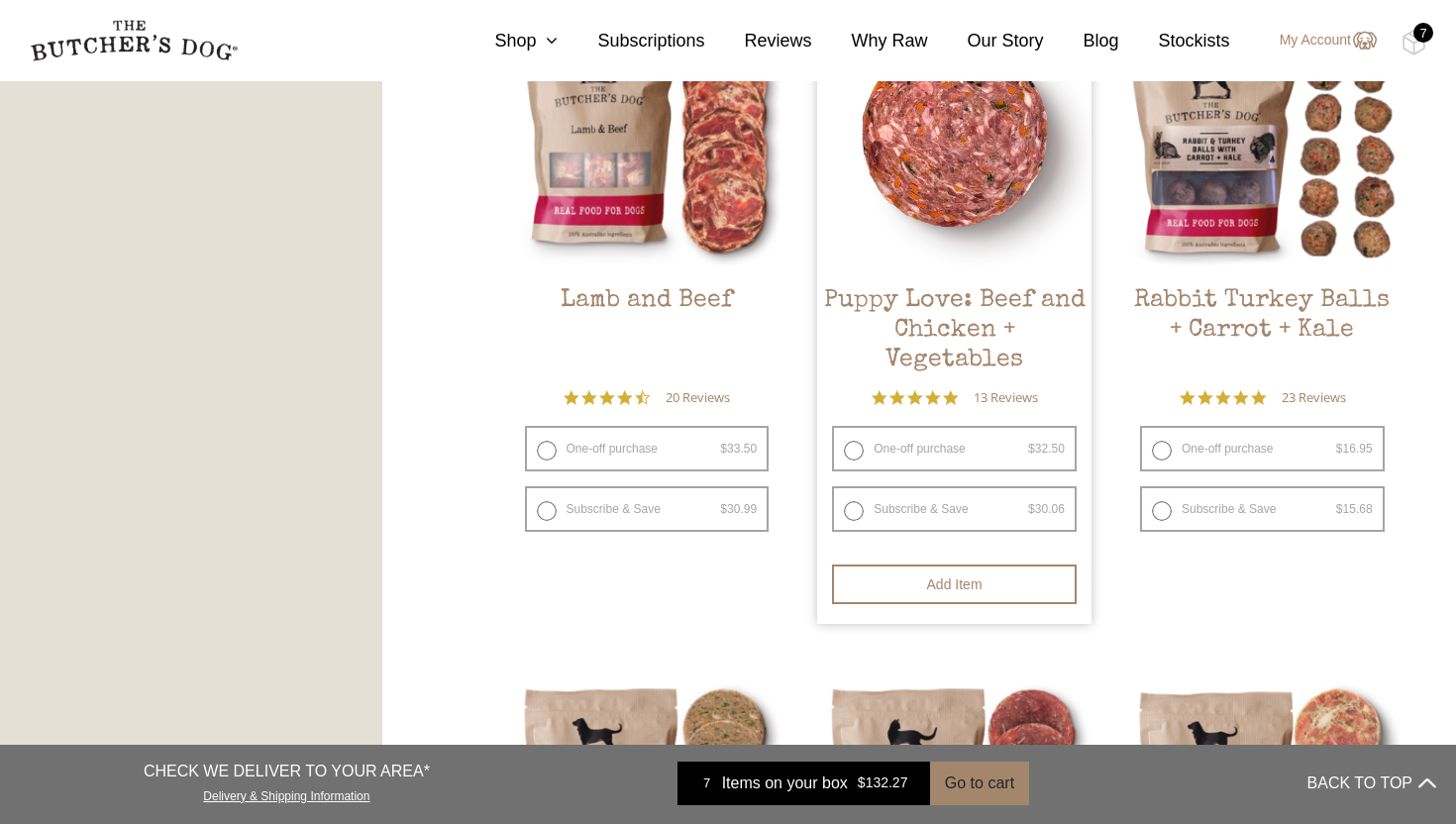 click on "Subscribe &
Save $ 32.50   Original price was: $32.50. $ 30.06 Current price is: $30.06.    / week" at bounding box center (954, 509) 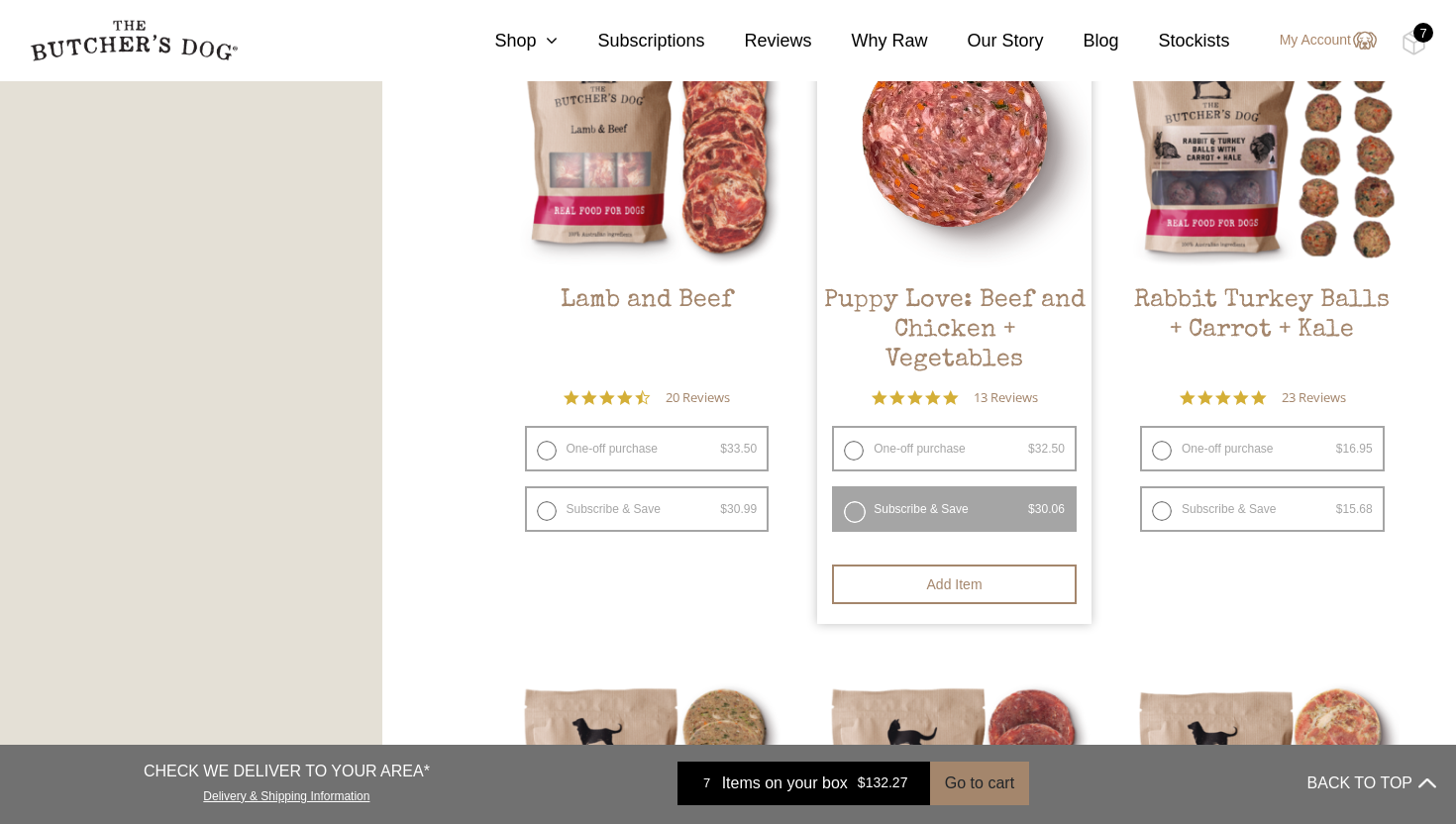 select on "6_week" 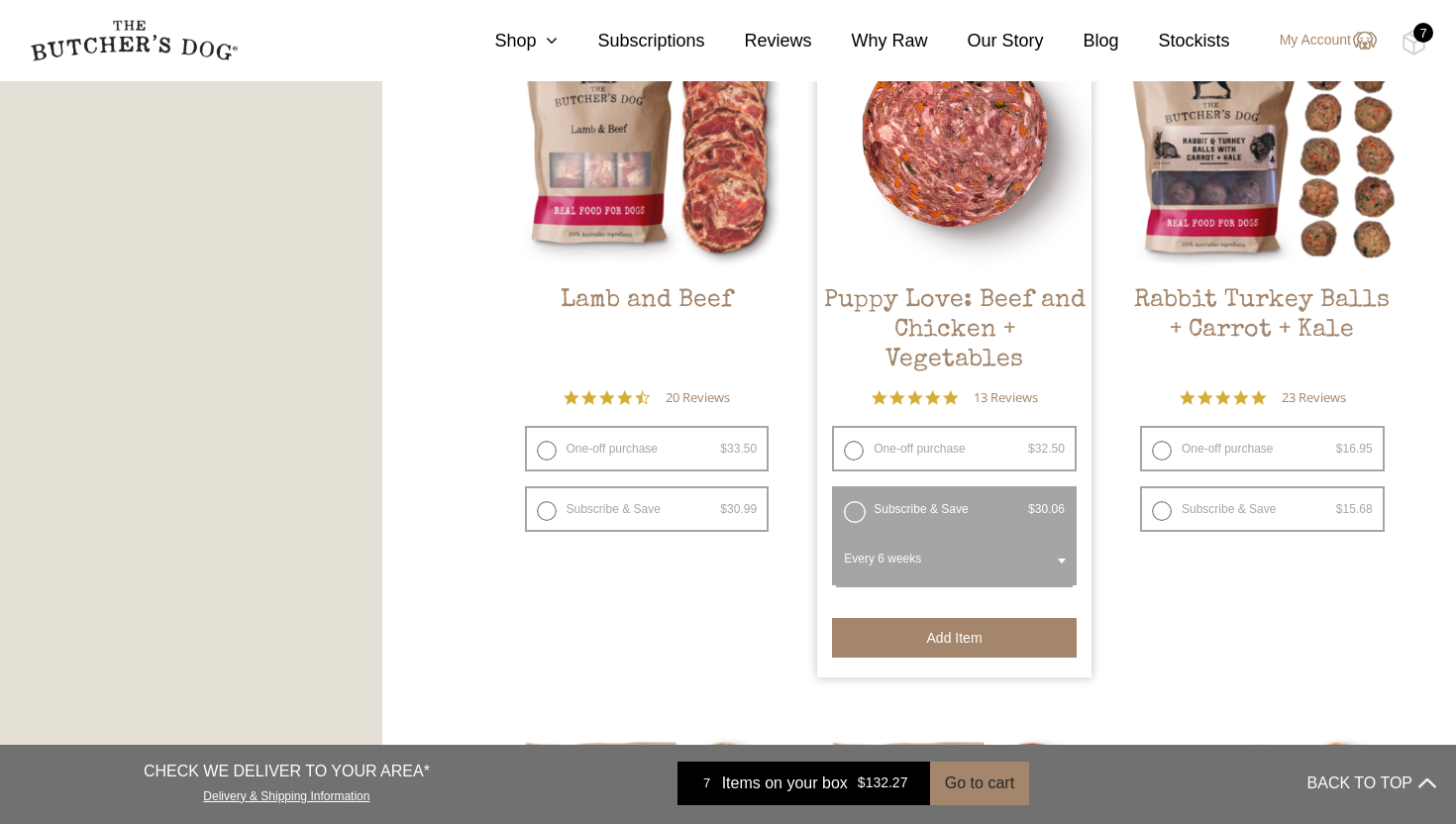 click on "Add item" at bounding box center [954, 638] 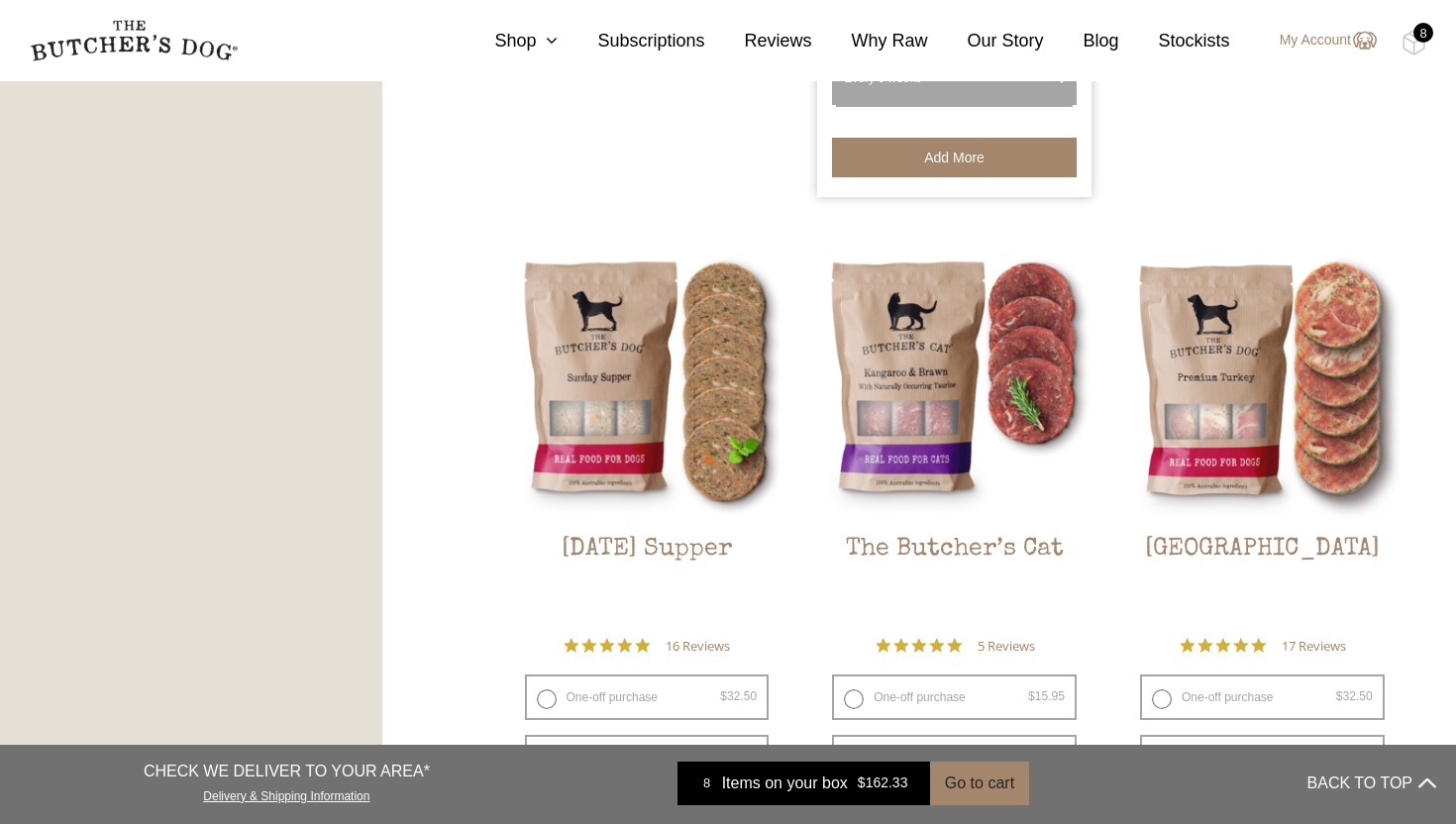 scroll, scrollTop: 2503, scrollLeft: 0, axis: vertical 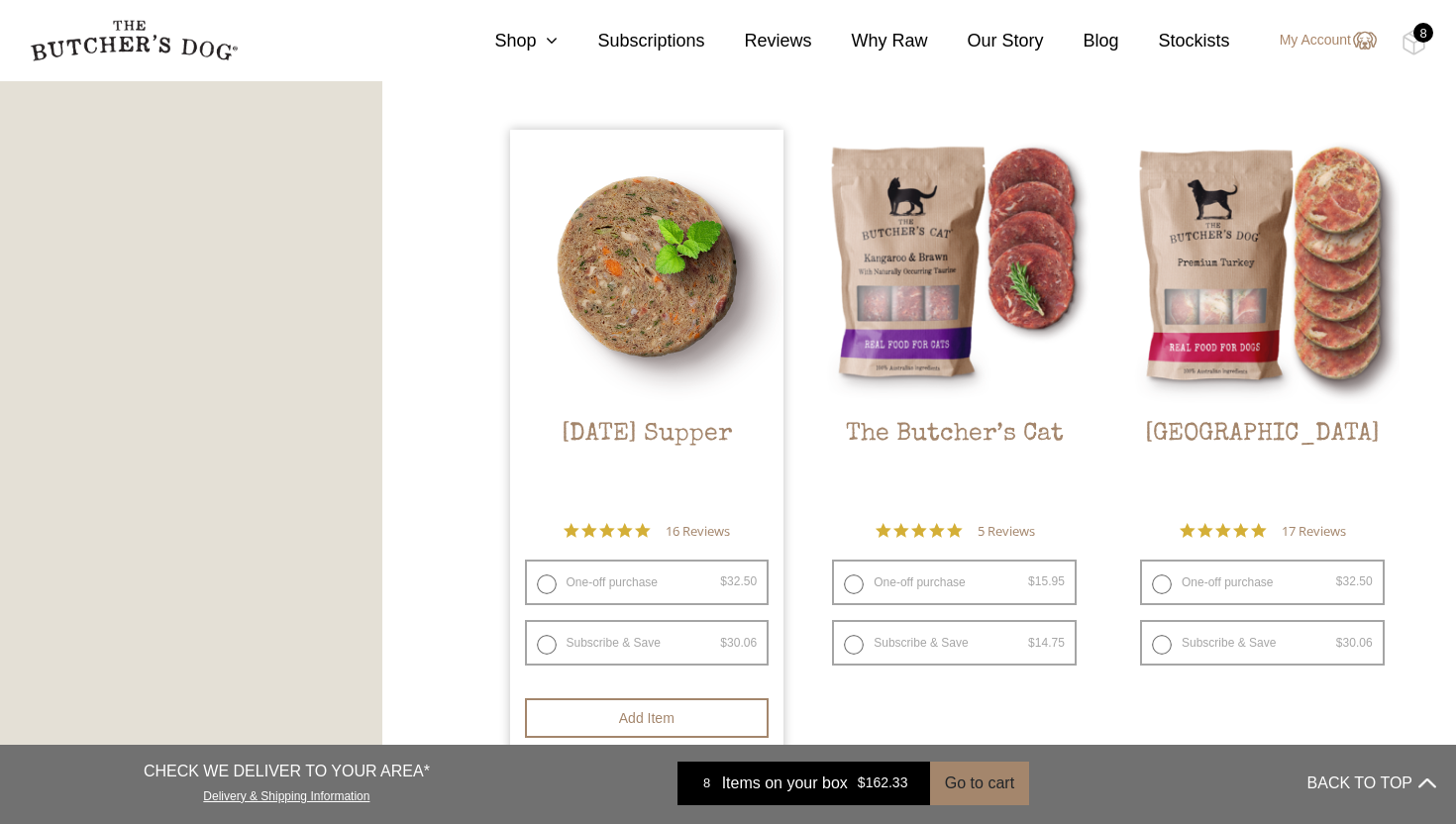 click on "Subscribe &
Save $ 32.50   Original price was: $32.50. $ 30.06 Current price is: $30.06.    / week" at bounding box center (647, 643) 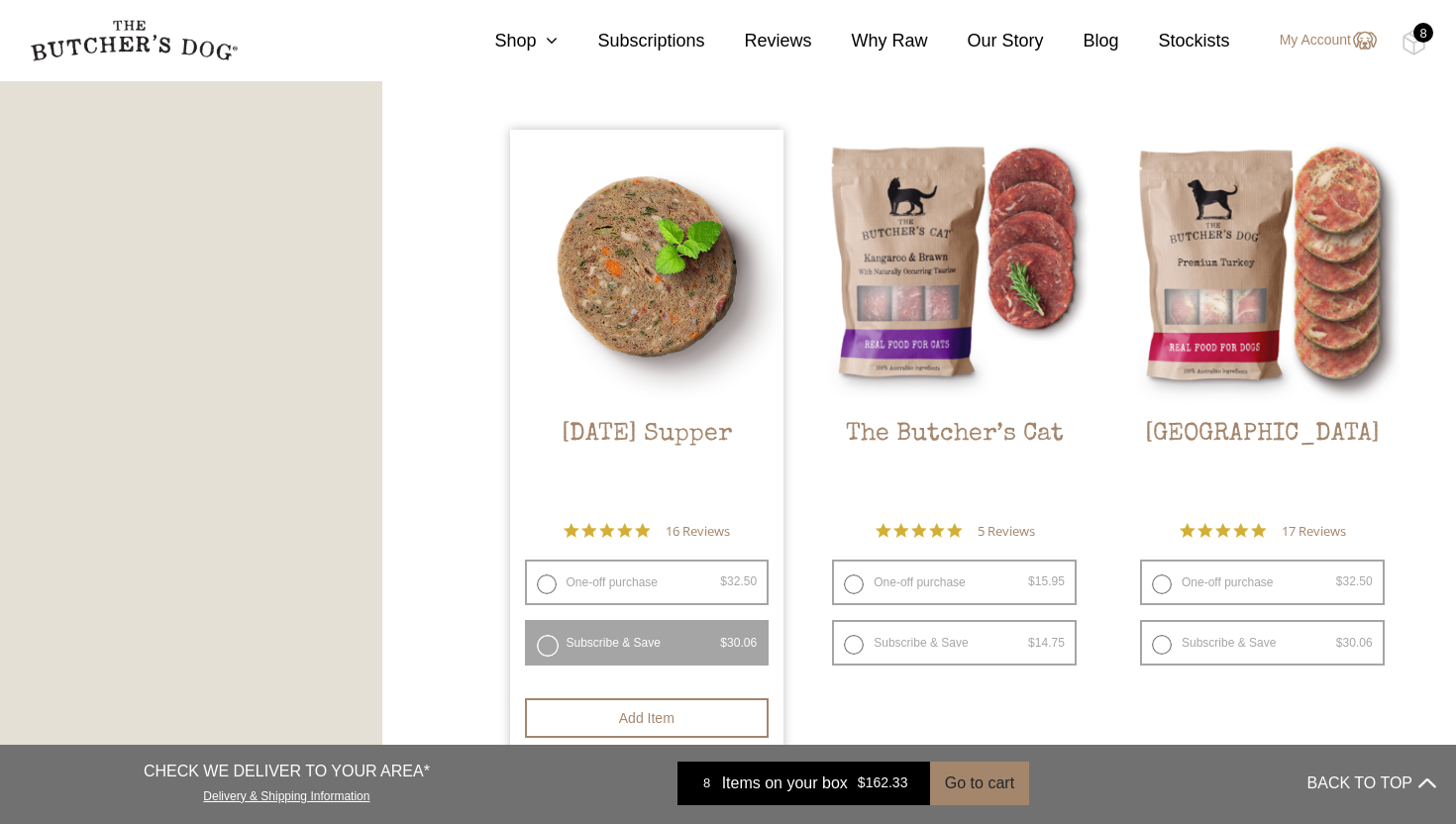 select on "6_week" 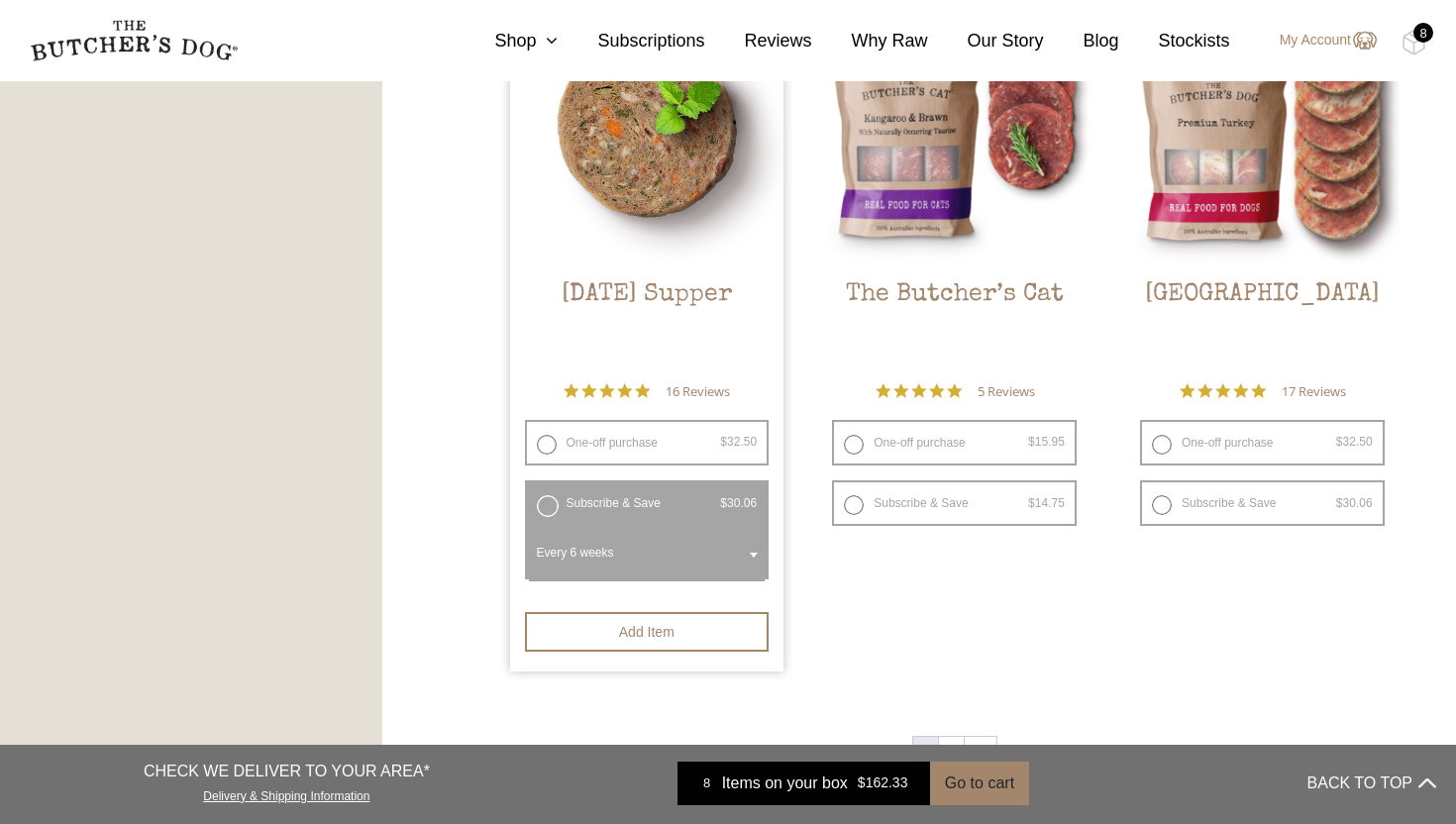 scroll, scrollTop: 2660, scrollLeft: 0, axis: vertical 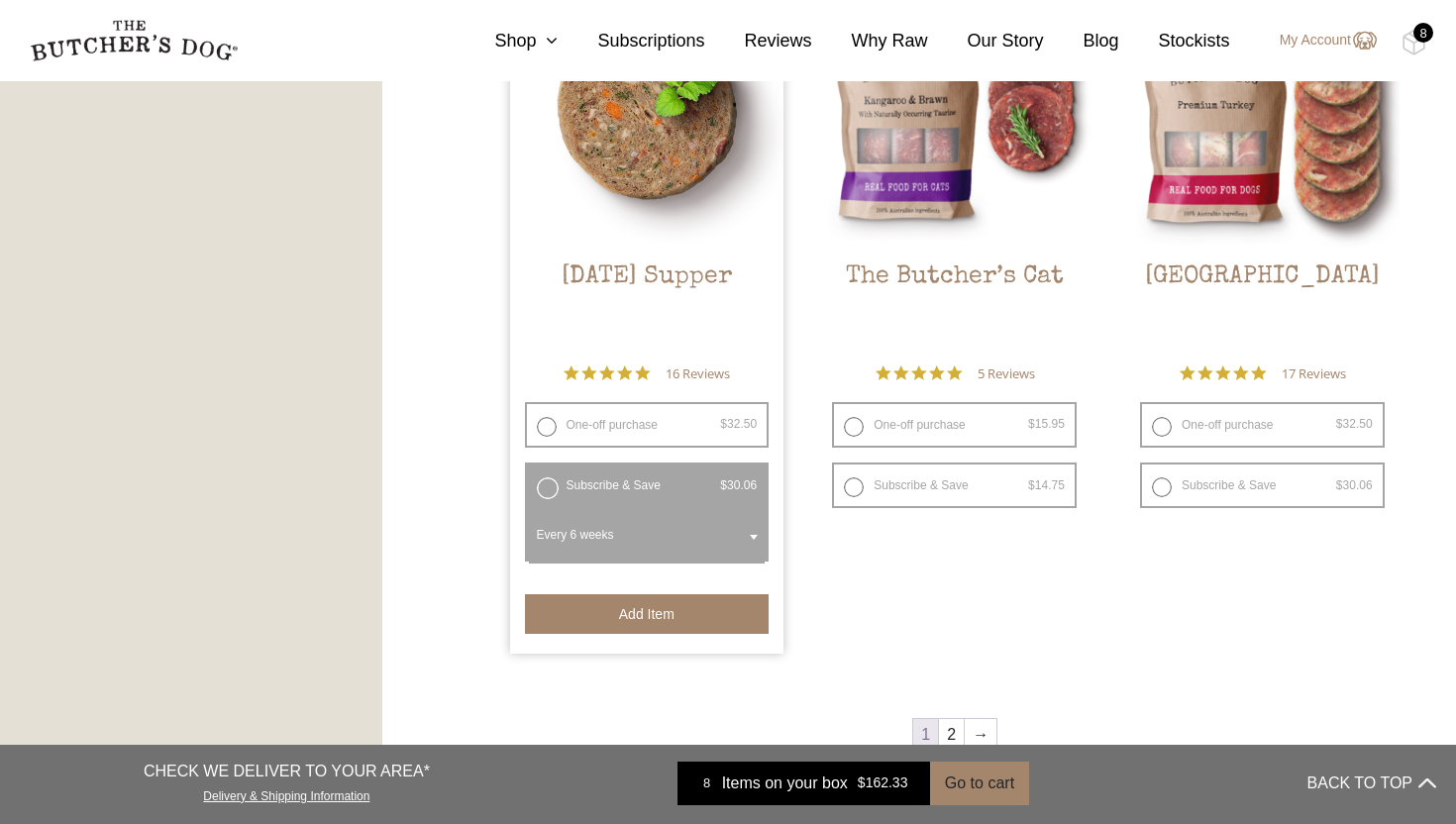 click on "Add item" at bounding box center [647, 614] 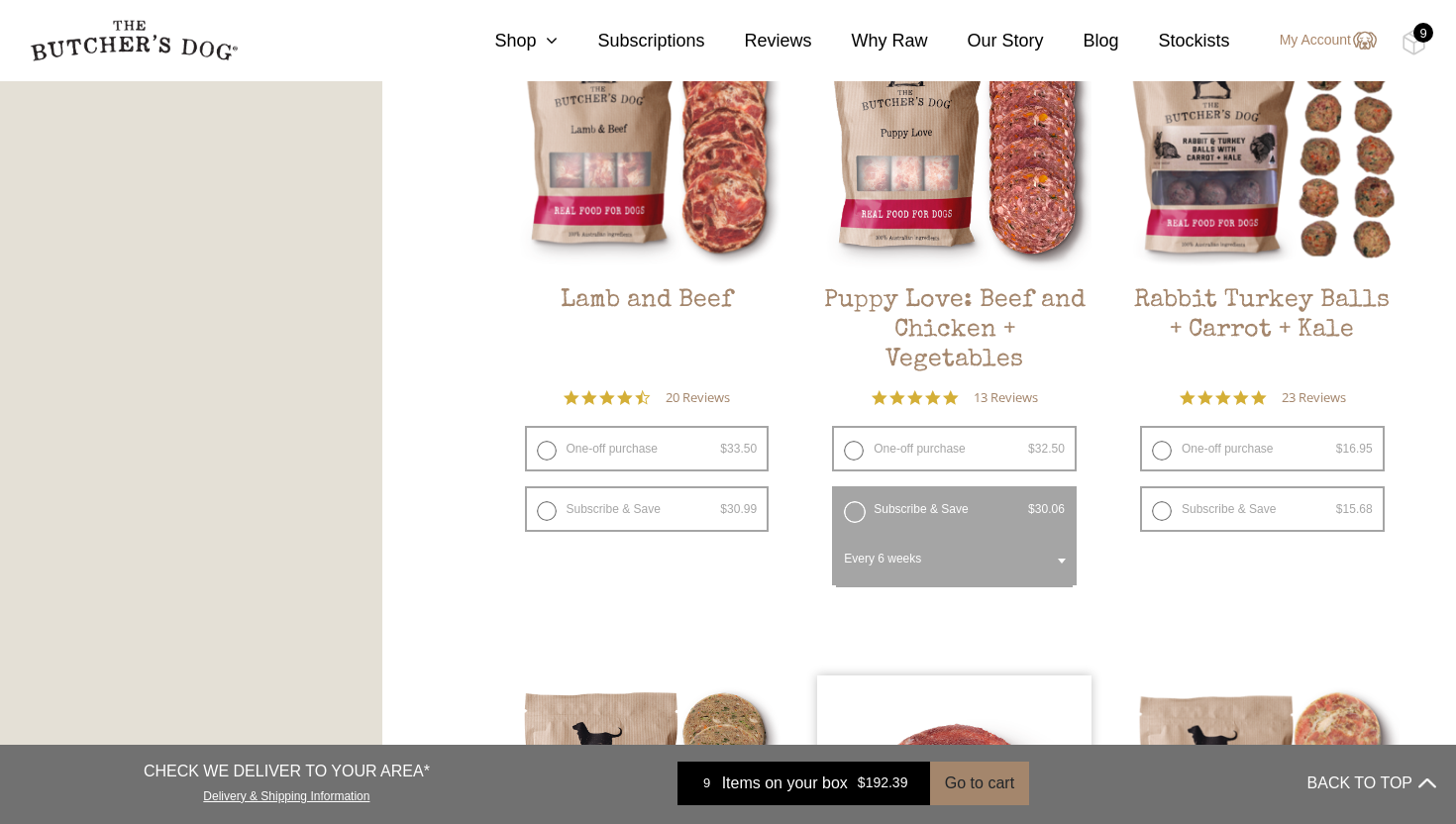 scroll, scrollTop: 1959, scrollLeft: 0, axis: vertical 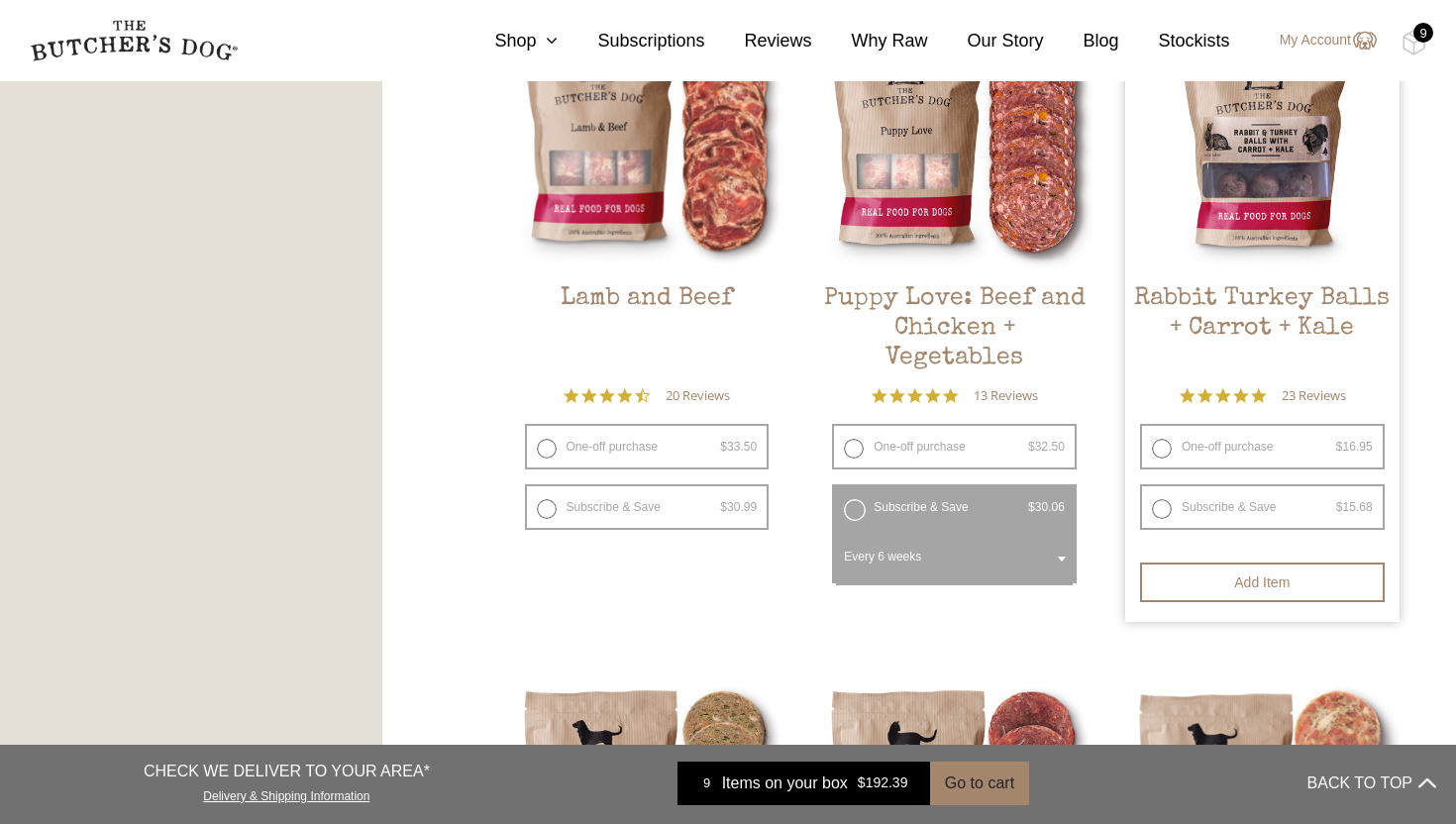 click on "Subscribe &
Save $ 16.95   Original price was: $16.95. $ 15.68 Current price is: $15.68.    / week" at bounding box center [1262, 507] 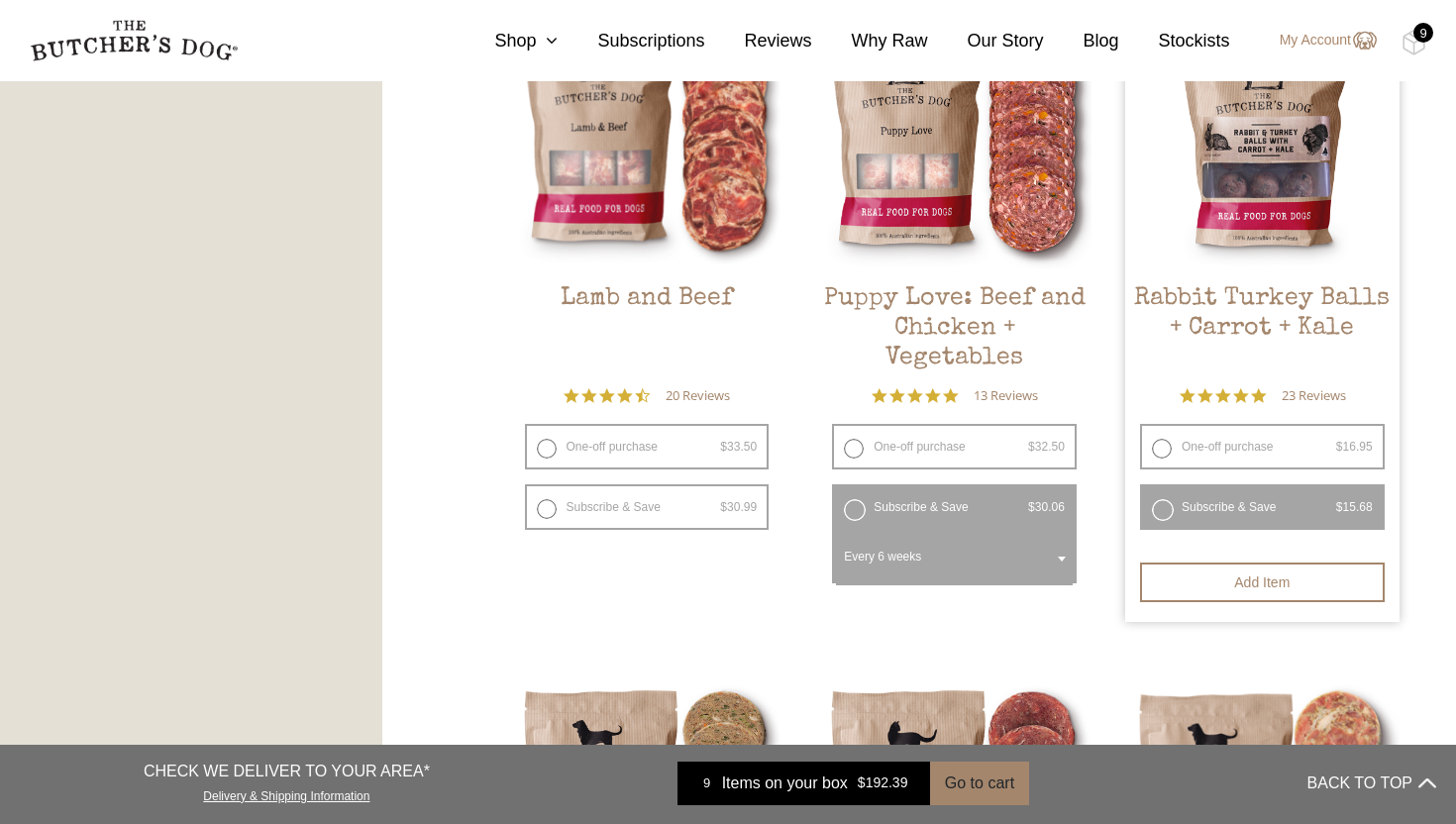 select on "6_week" 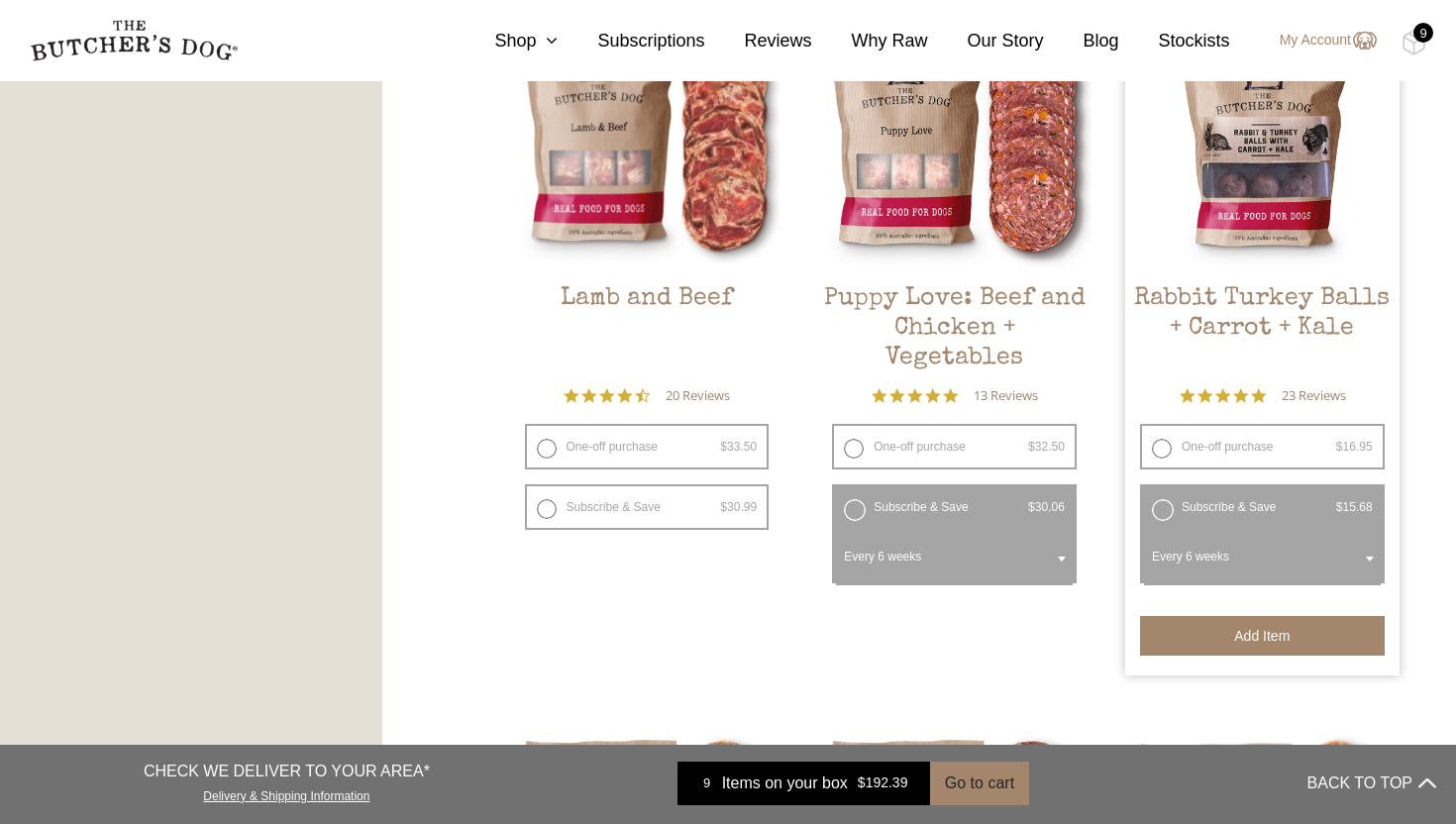 click on "Add item" at bounding box center (1262, 636) 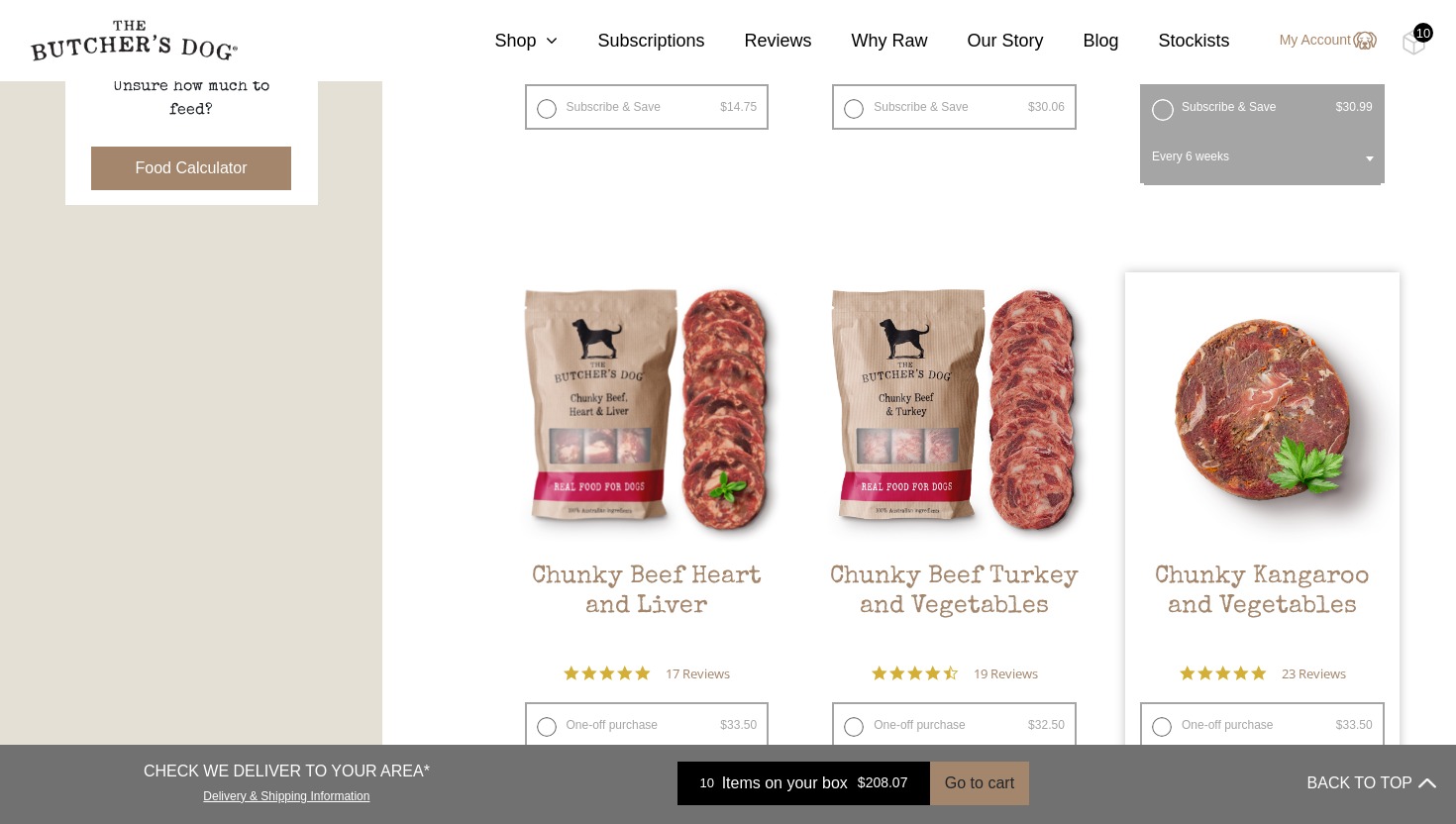 scroll, scrollTop: 851, scrollLeft: 0, axis: vertical 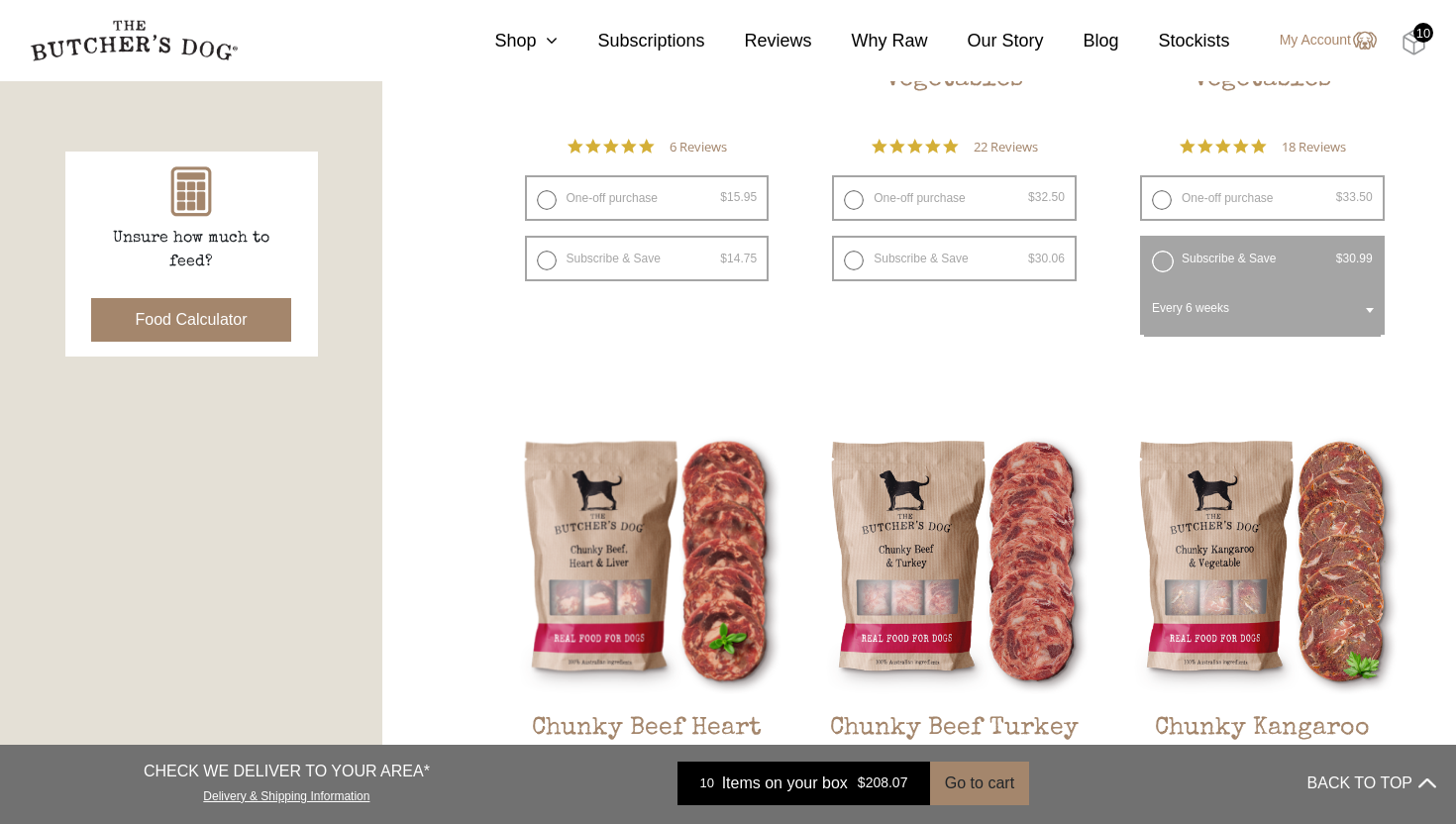 click at bounding box center [1413, 43] 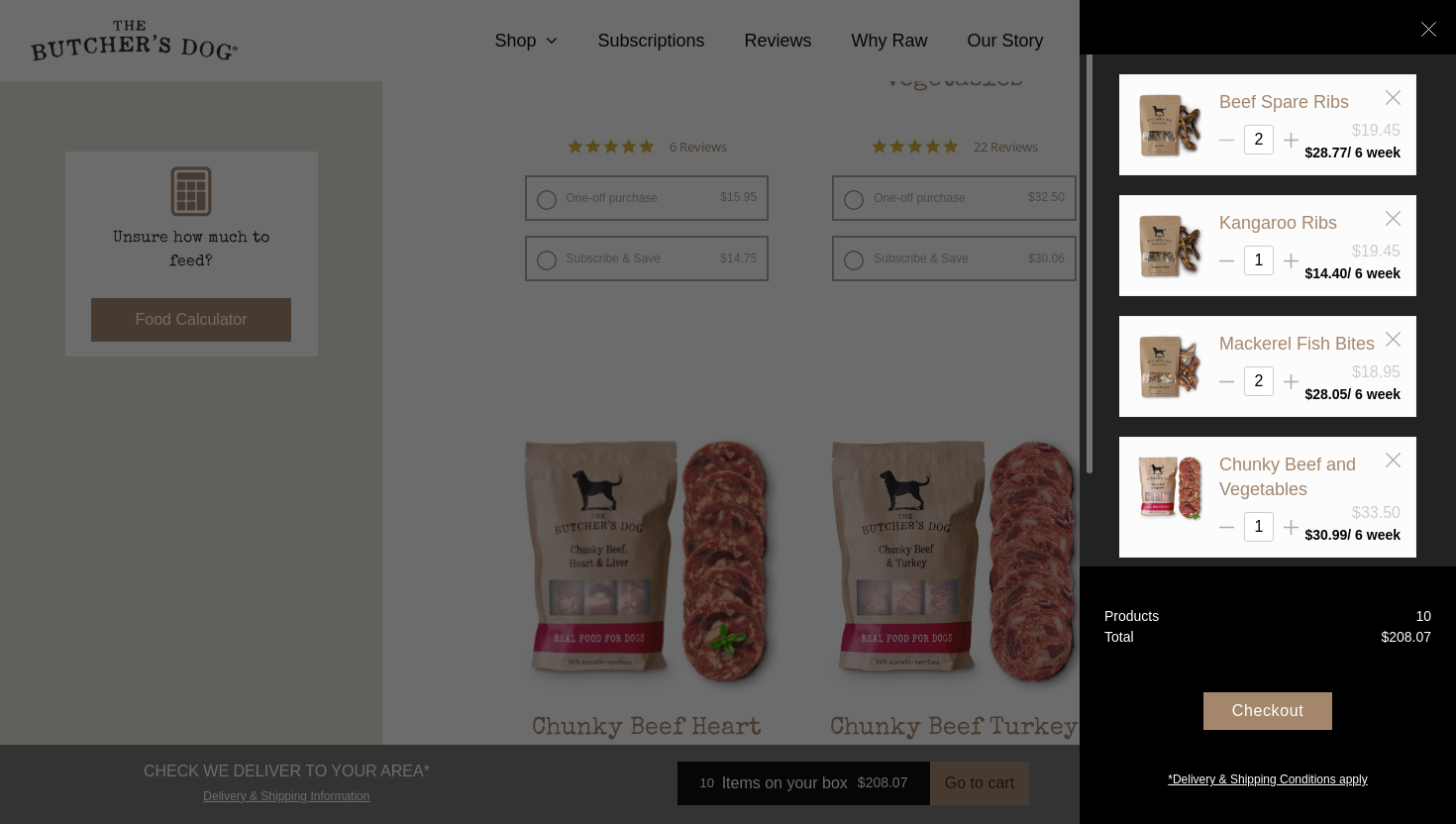 click 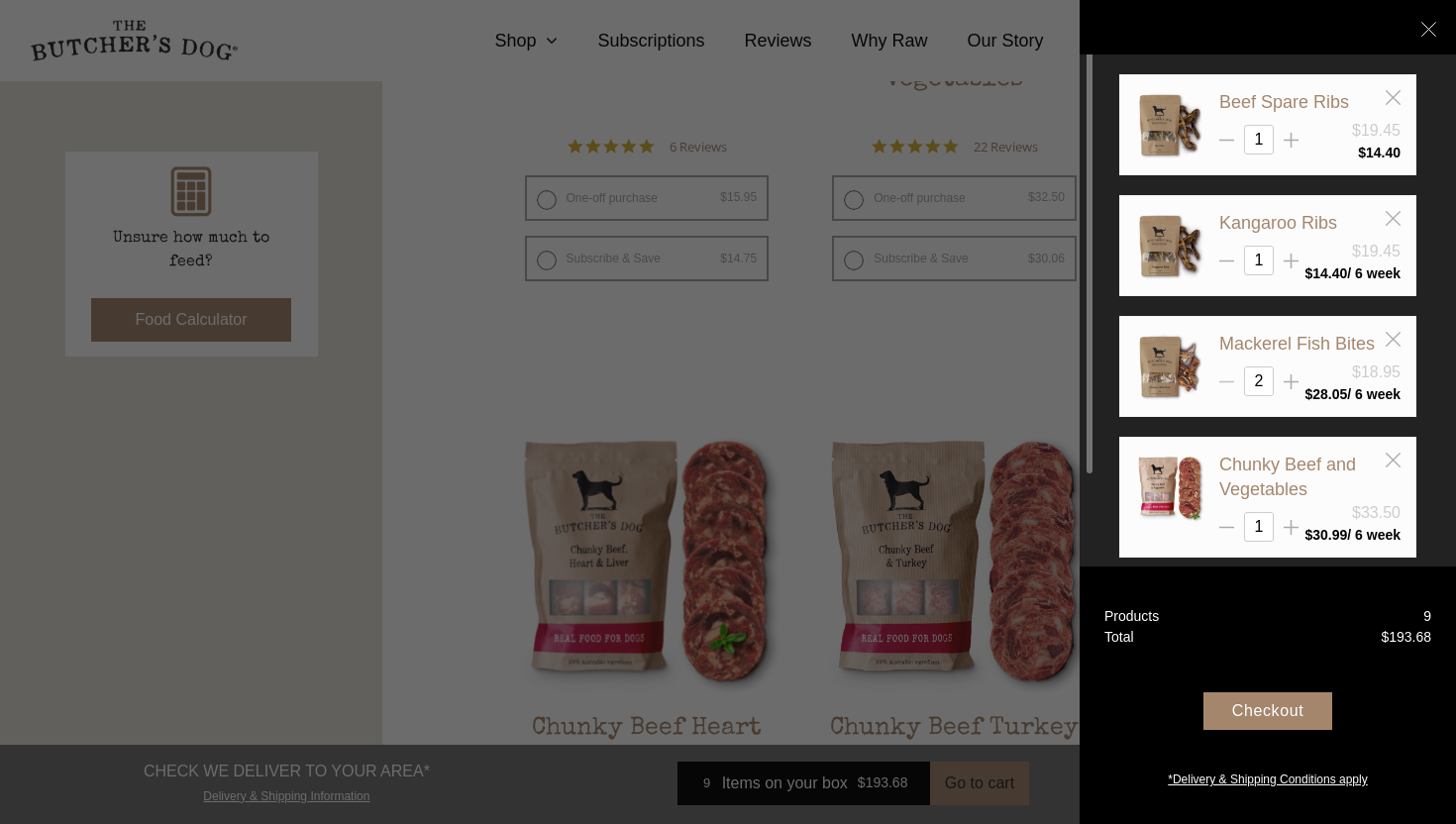 click 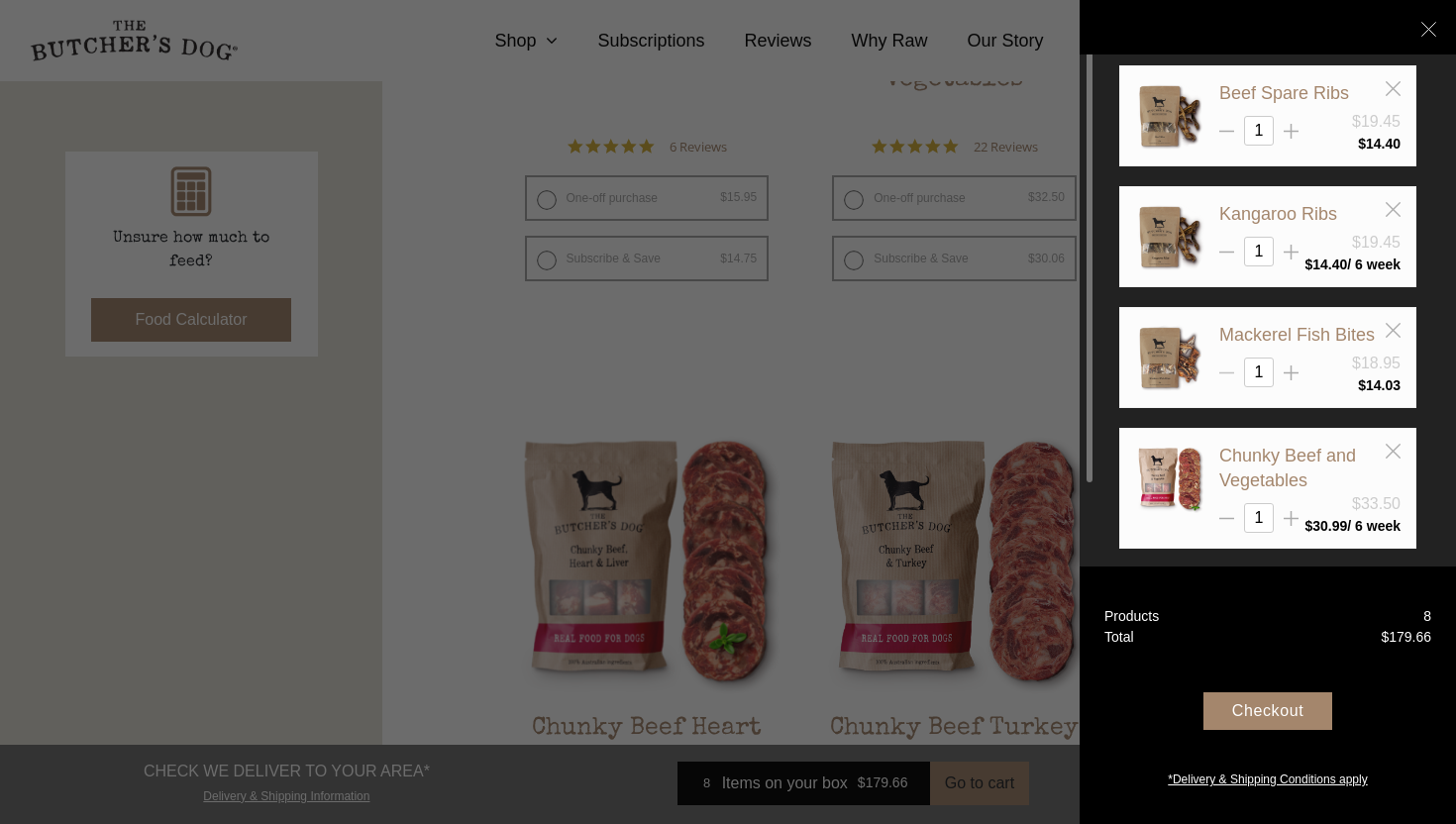 scroll, scrollTop: 17, scrollLeft: 0, axis: vertical 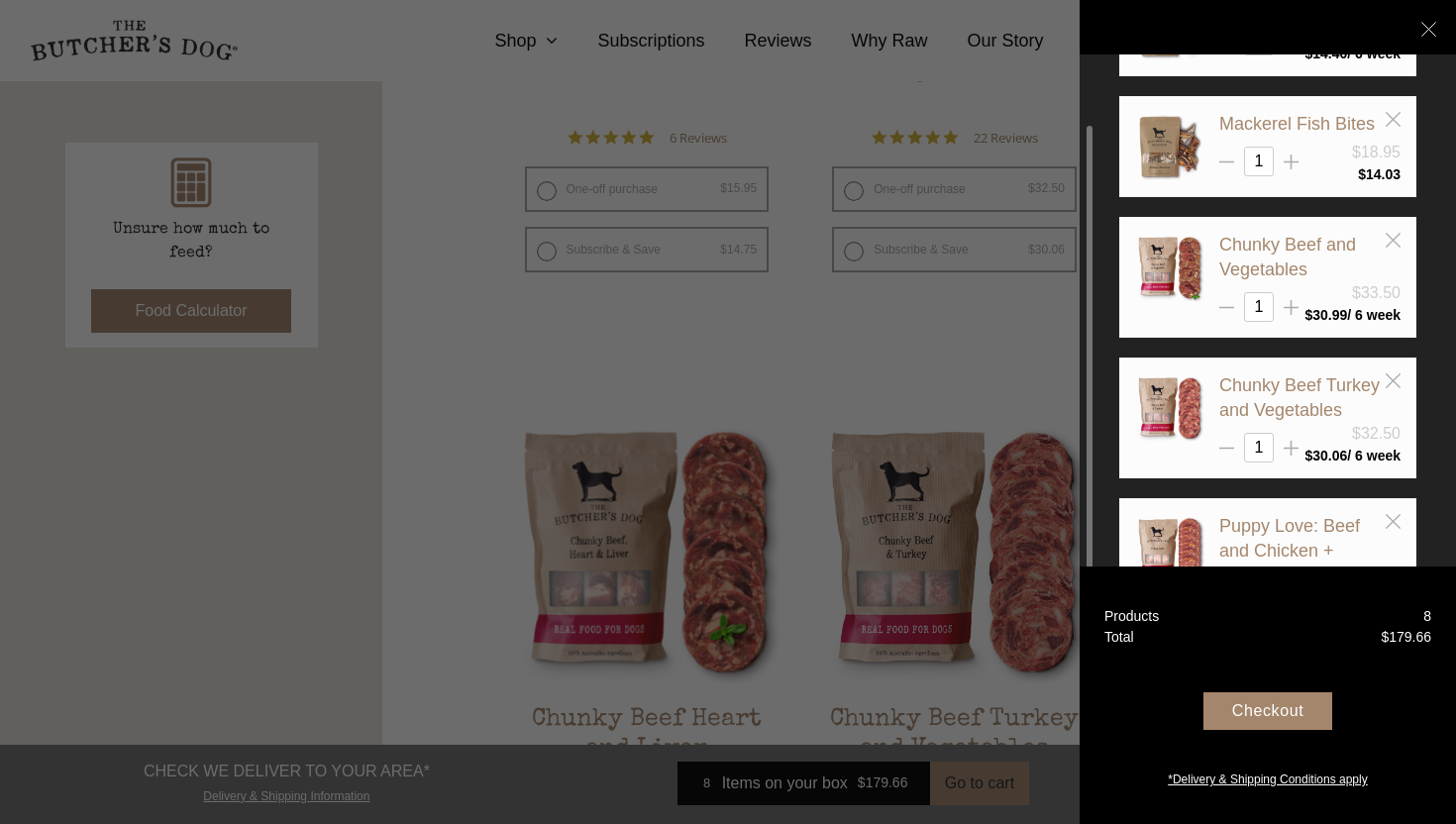 click on "Chunky Beef and Vegetables
$33.50
1
$ 30.99" at bounding box center [1268, 277] 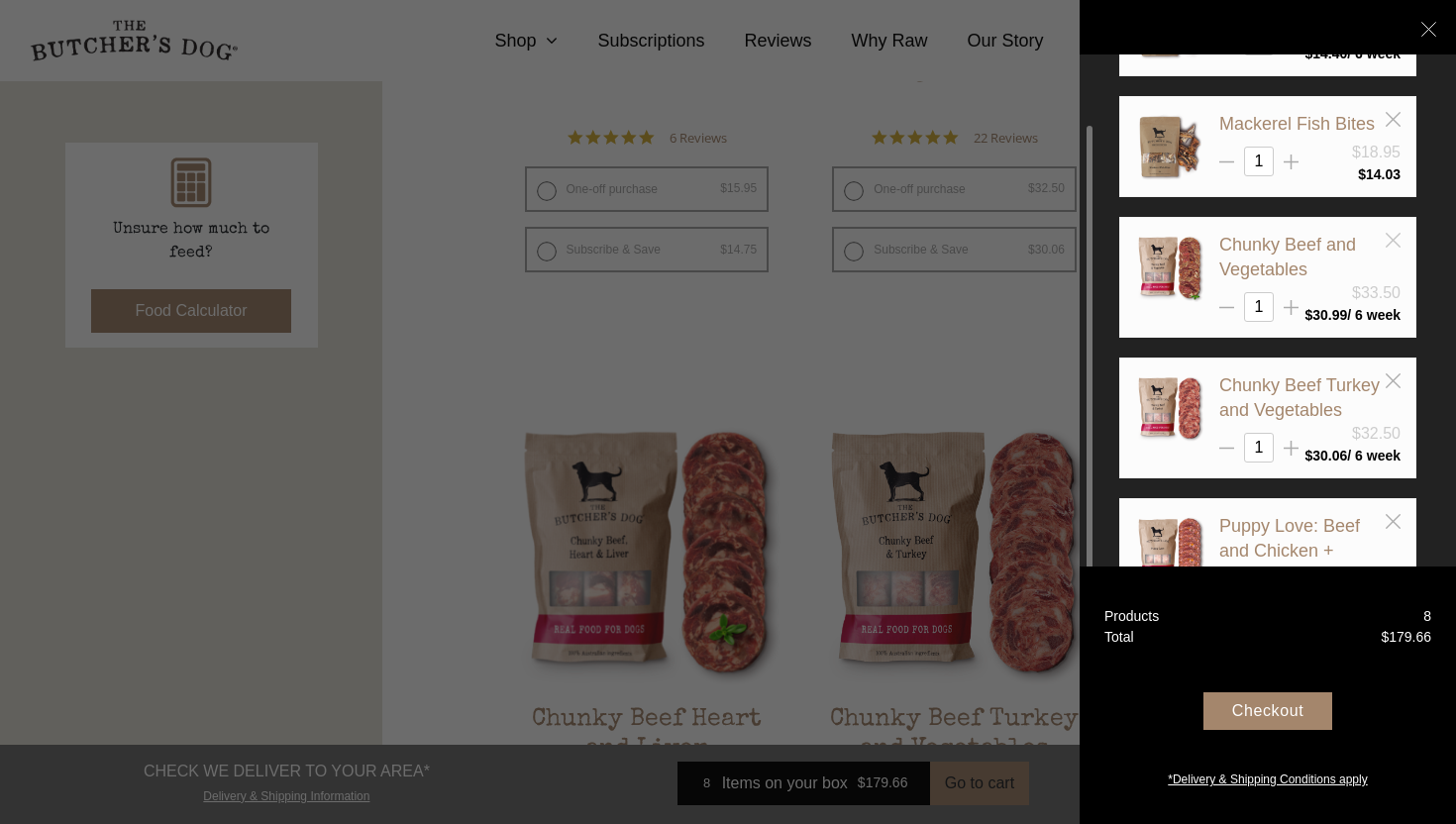 click 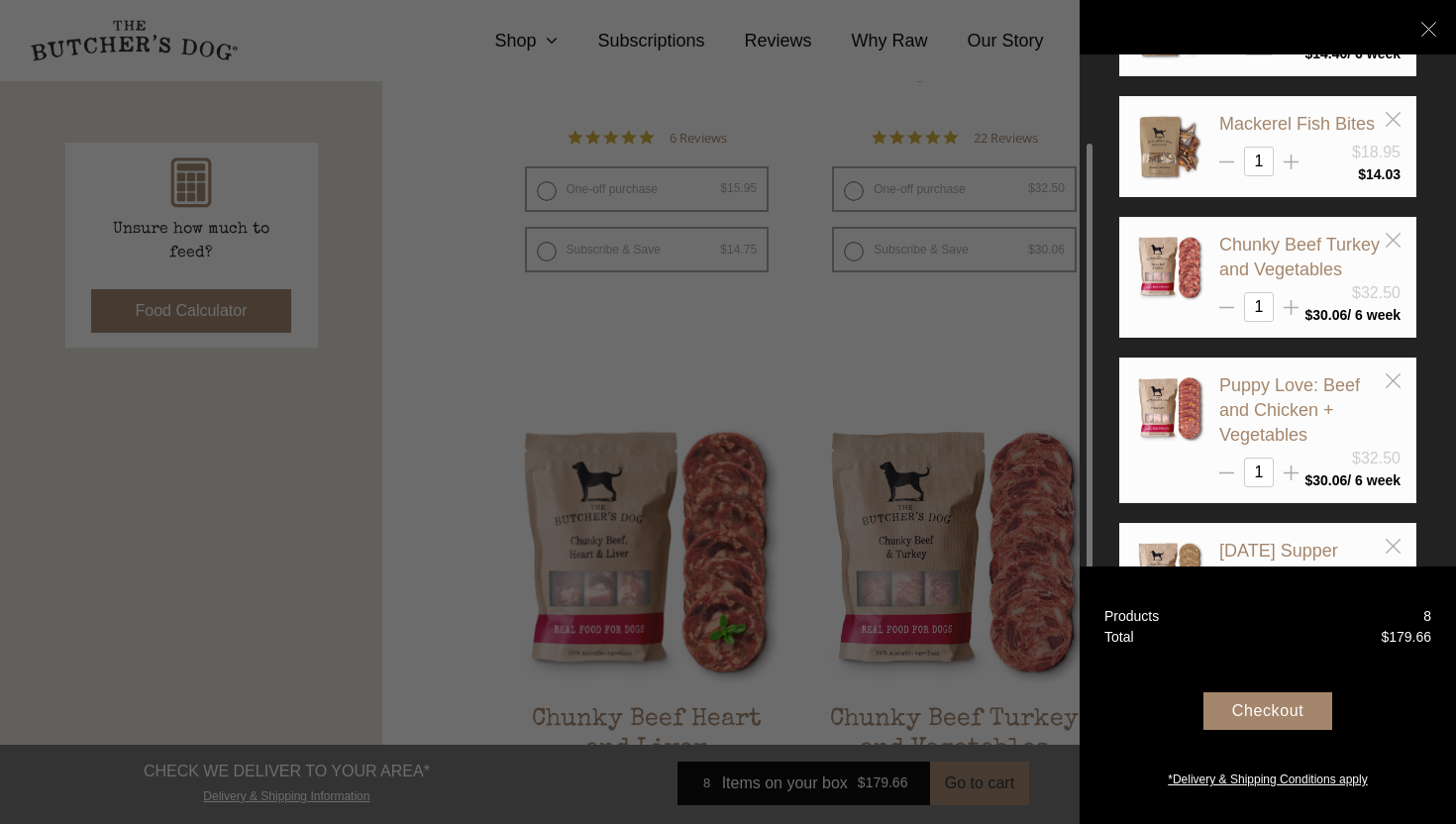 scroll, scrollTop: 233, scrollLeft: 0, axis: vertical 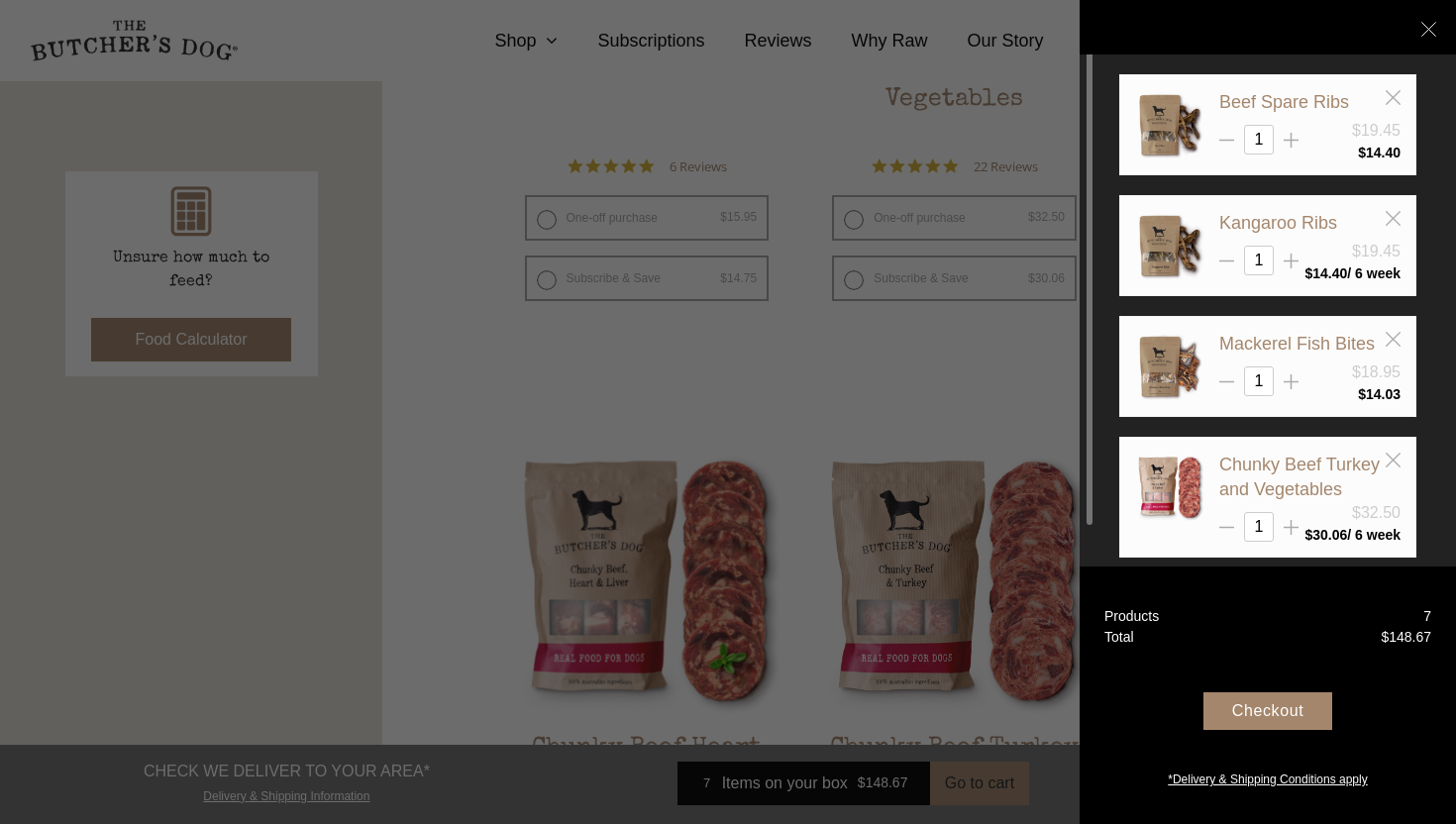 click on "Checkout" at bounding box center [1268, 711] 